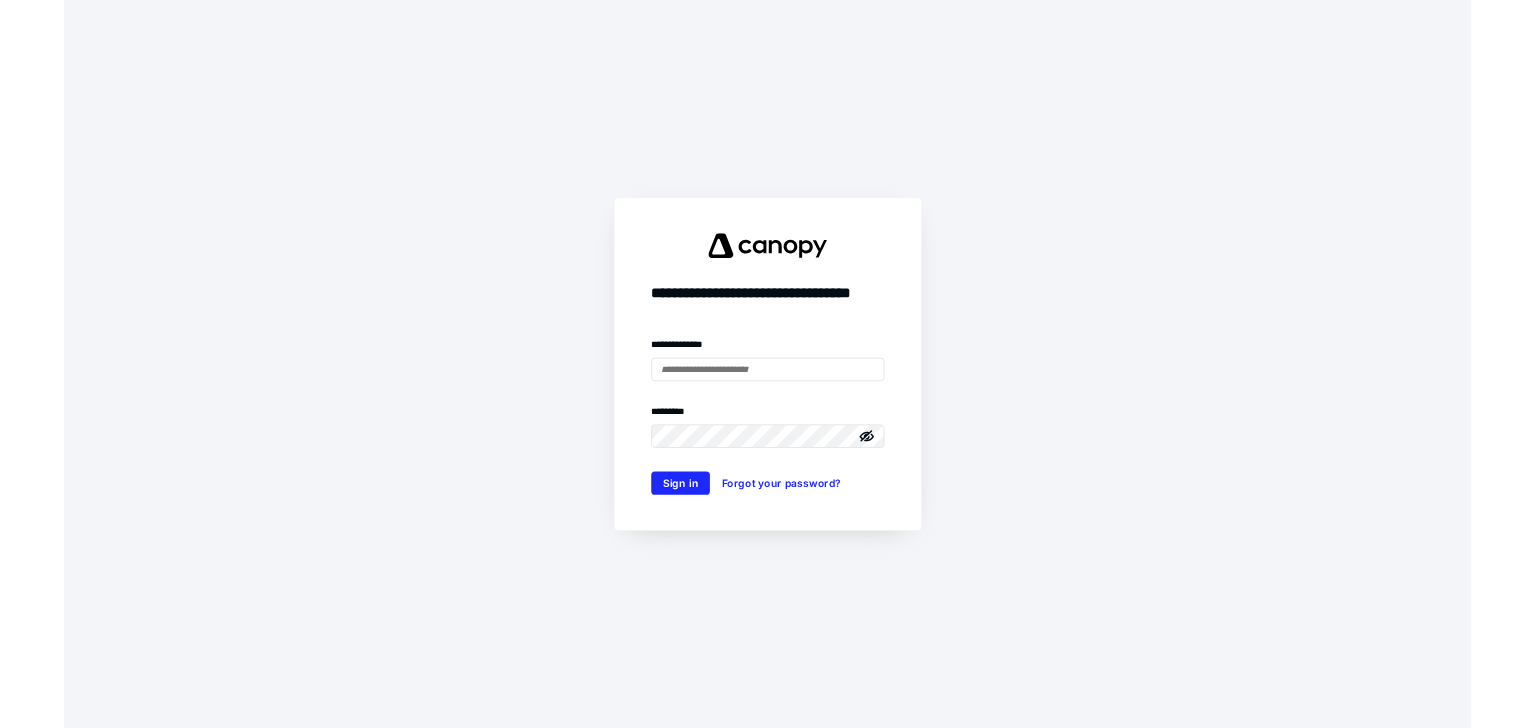 scroll, scrollTop: 0, scrollLeft: 0, axis: both 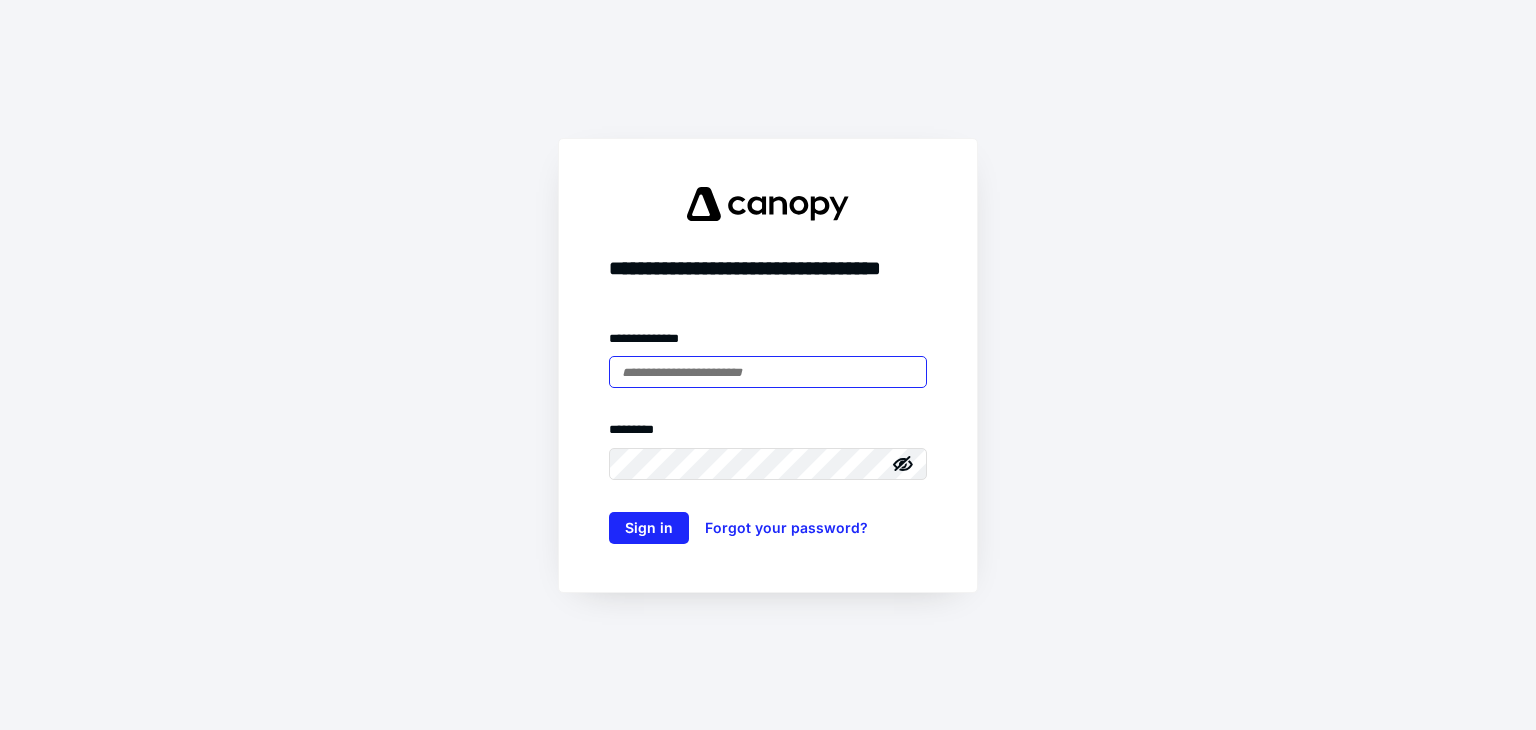 type on "**********" 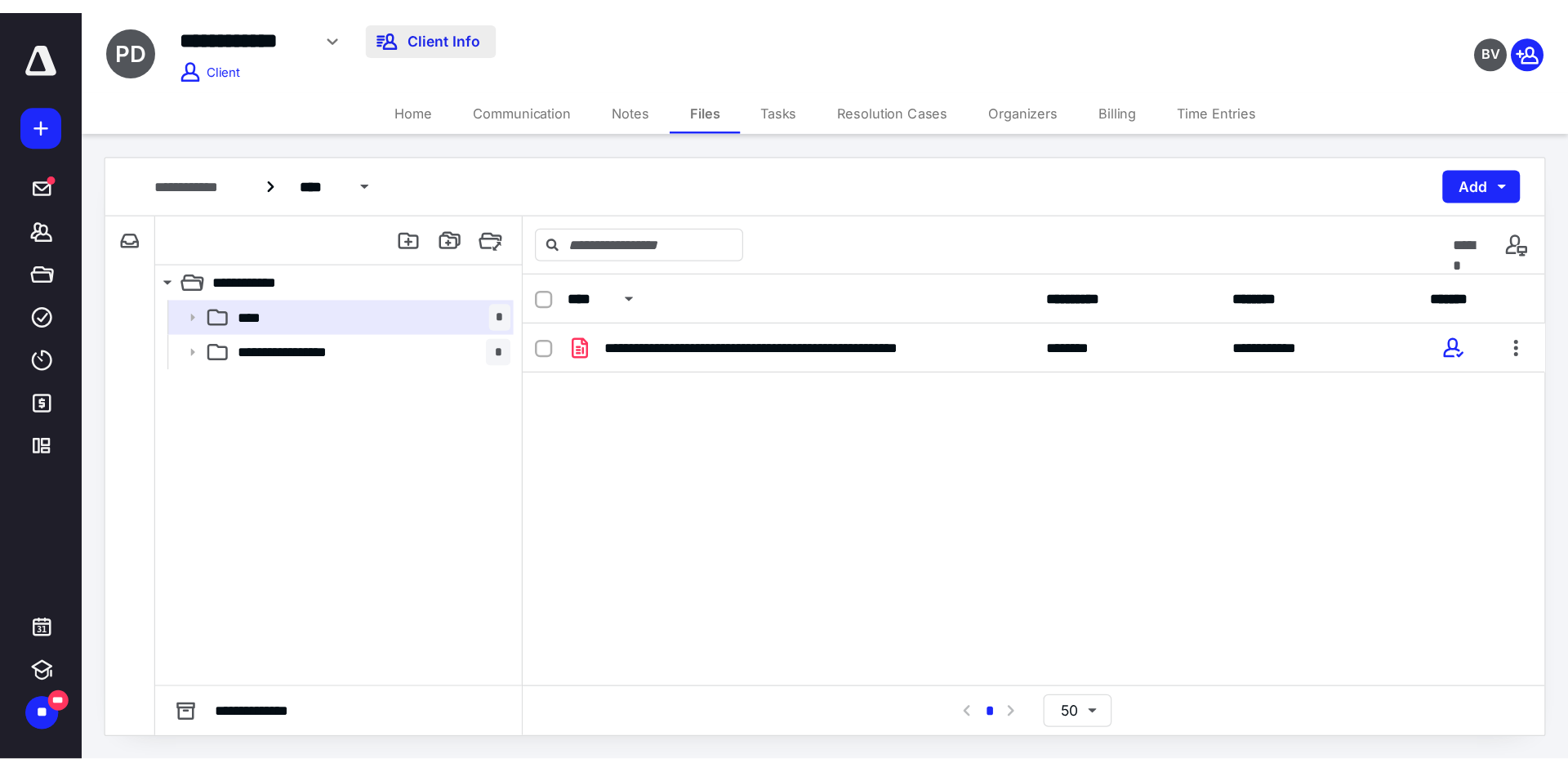 scroll, scrollTop: 0, scrollLeft: 0, axis: both 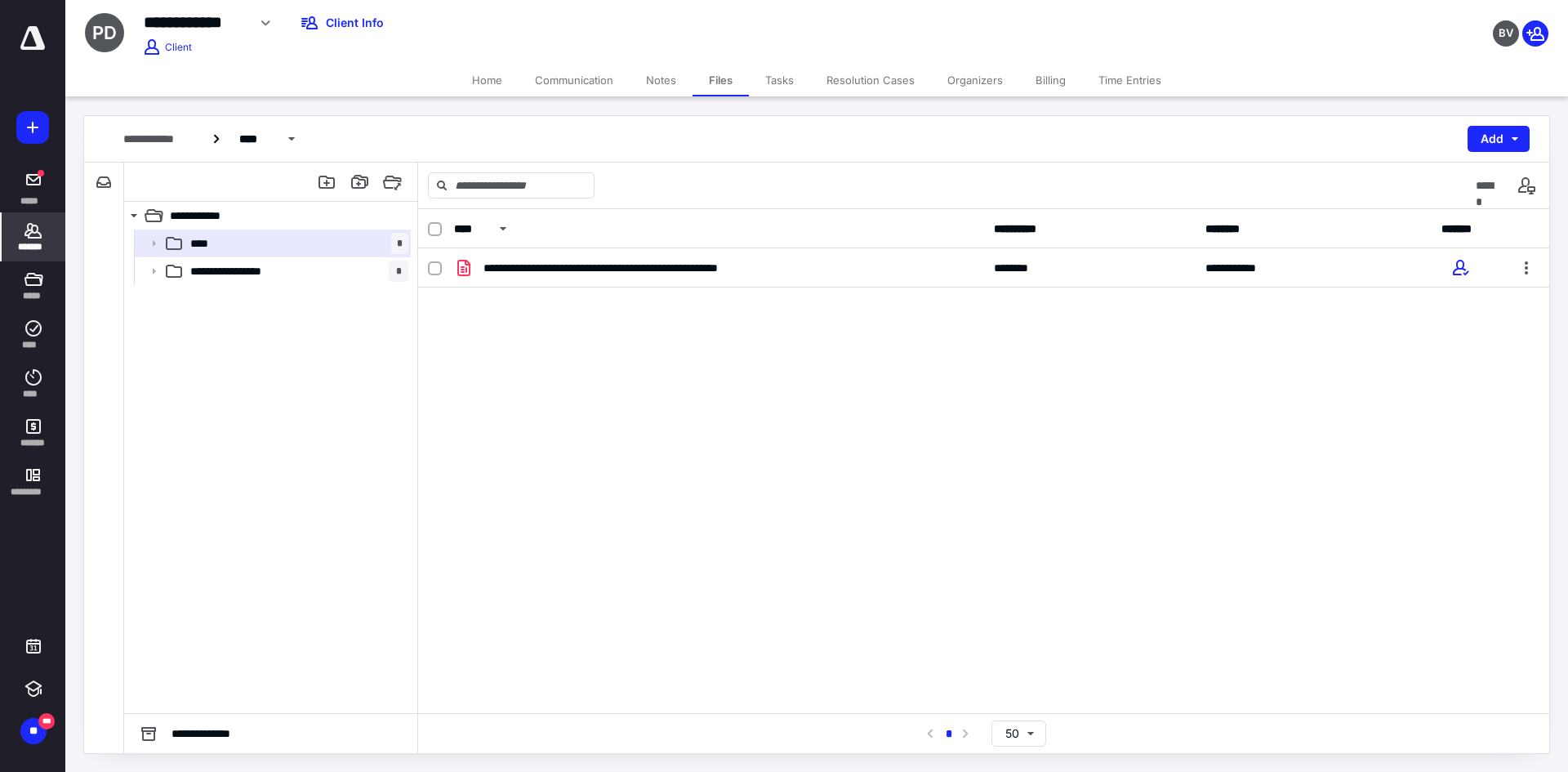 click on "*******" at bounding box center [33, 247] 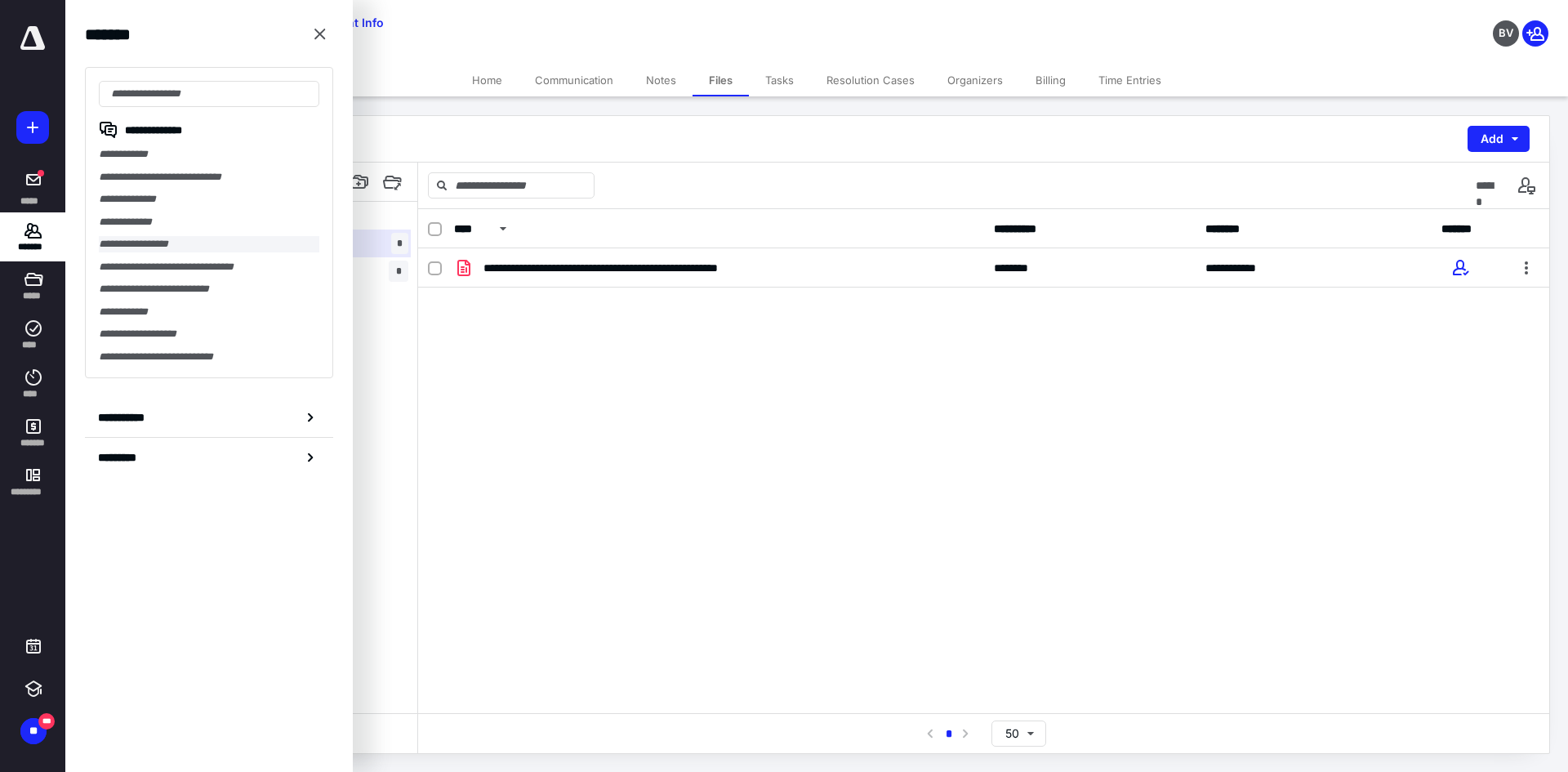 click on "**********" at bounding box center (209, 244) 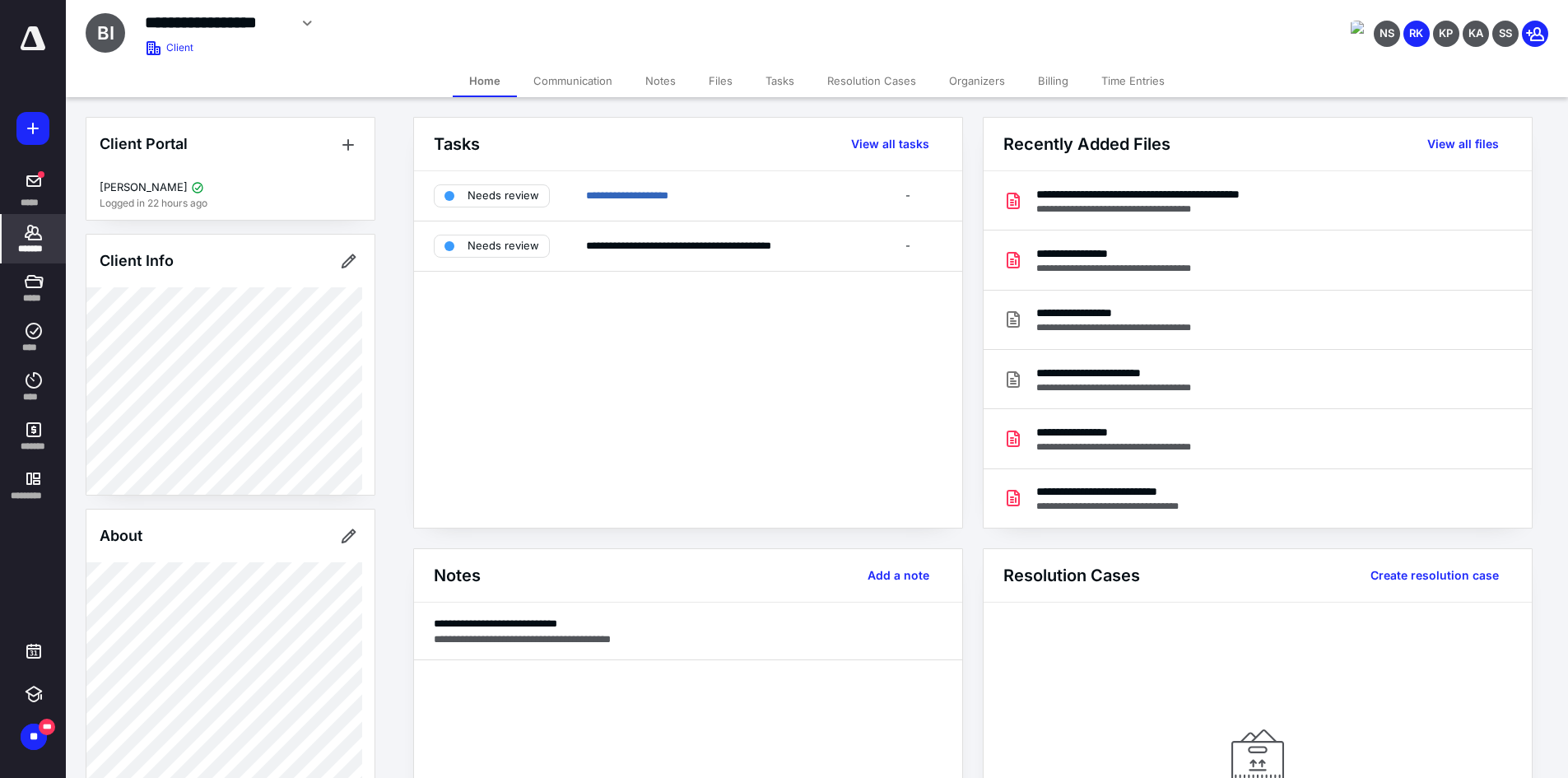 click on "Notes" at bounding box center [660, 81] 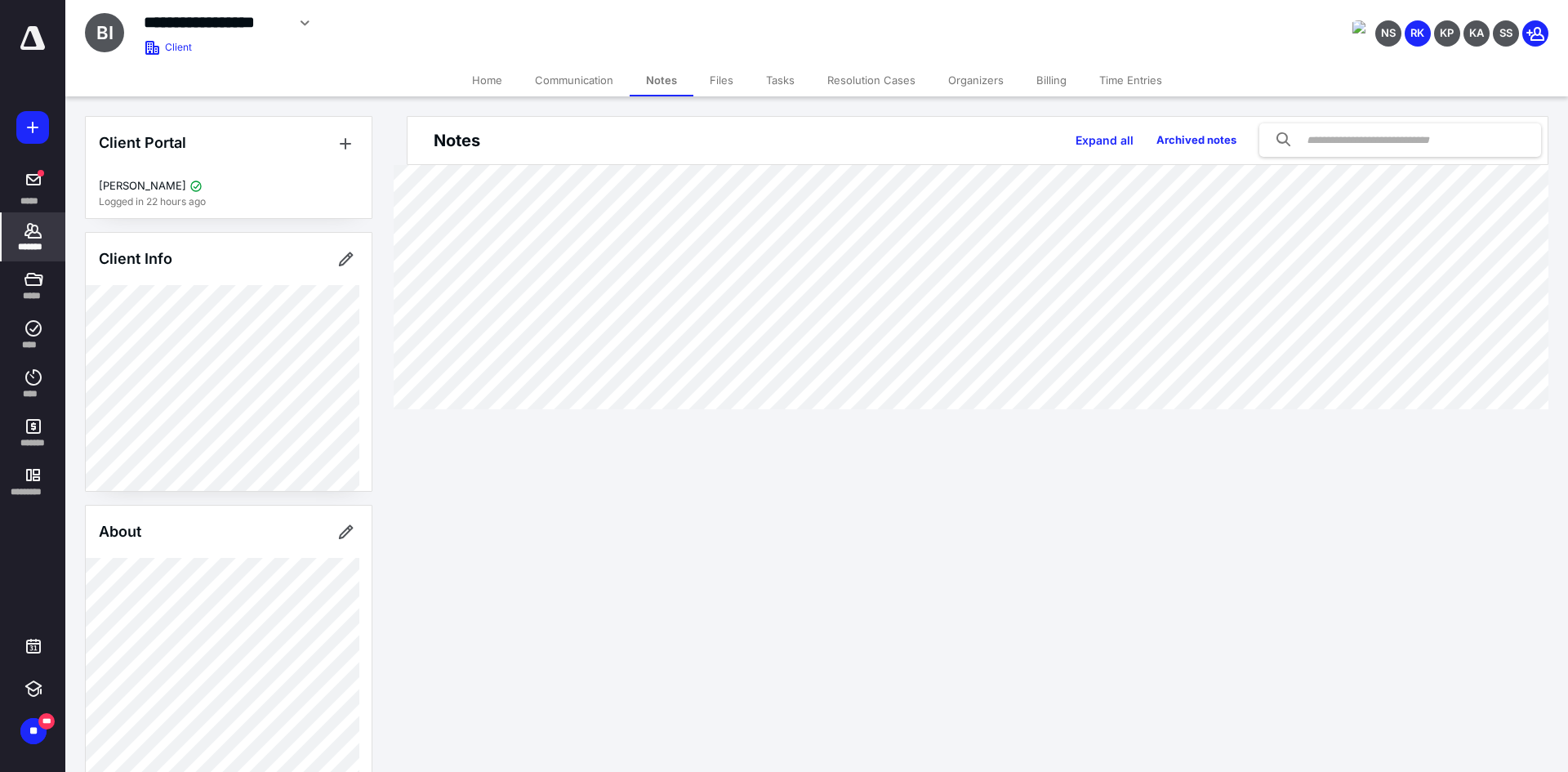 click on "Files" at bounding box center (721, 80) 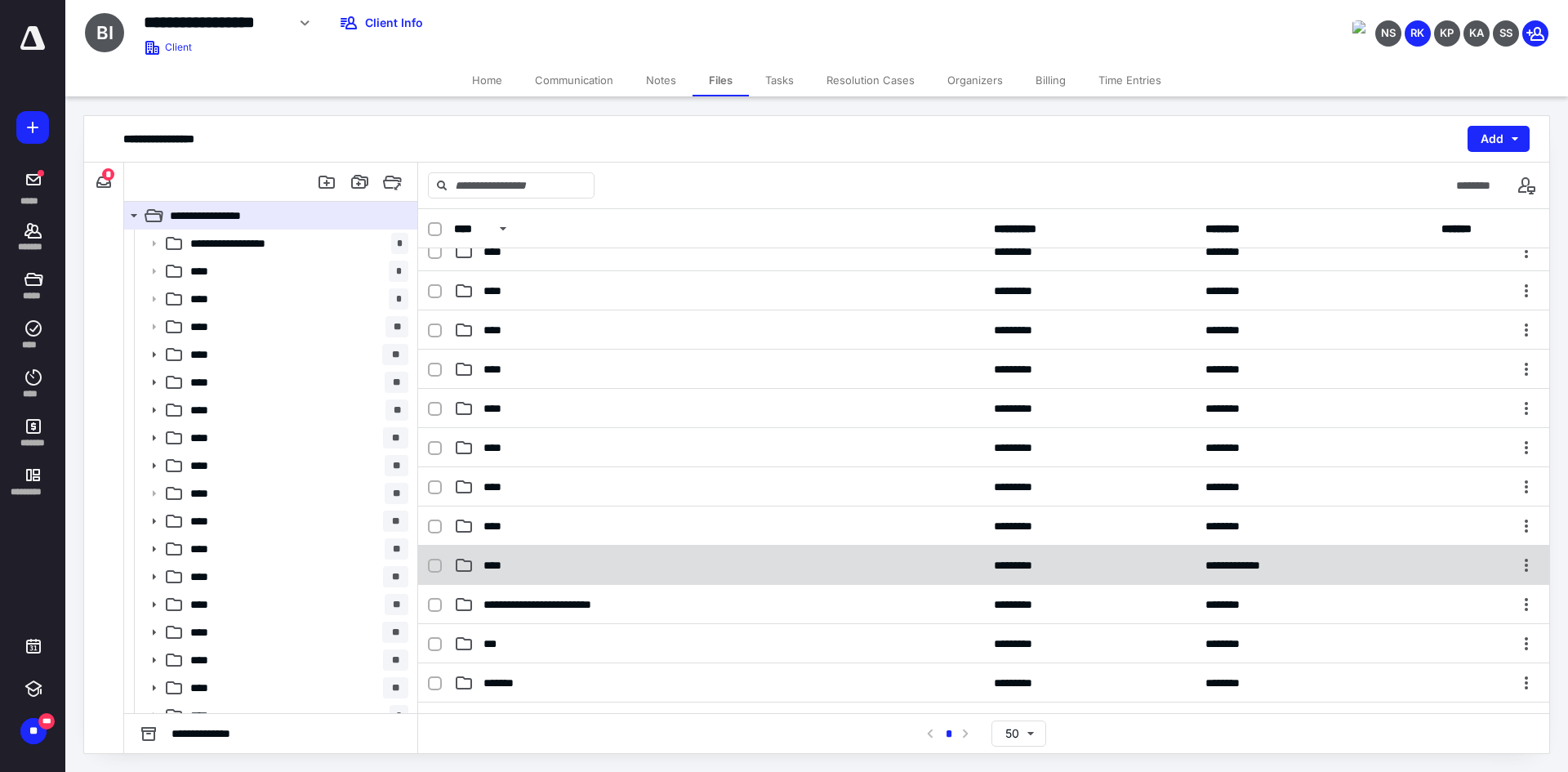 scroll, scrollTop: 654, scrollLeft: 0, axis: vertical 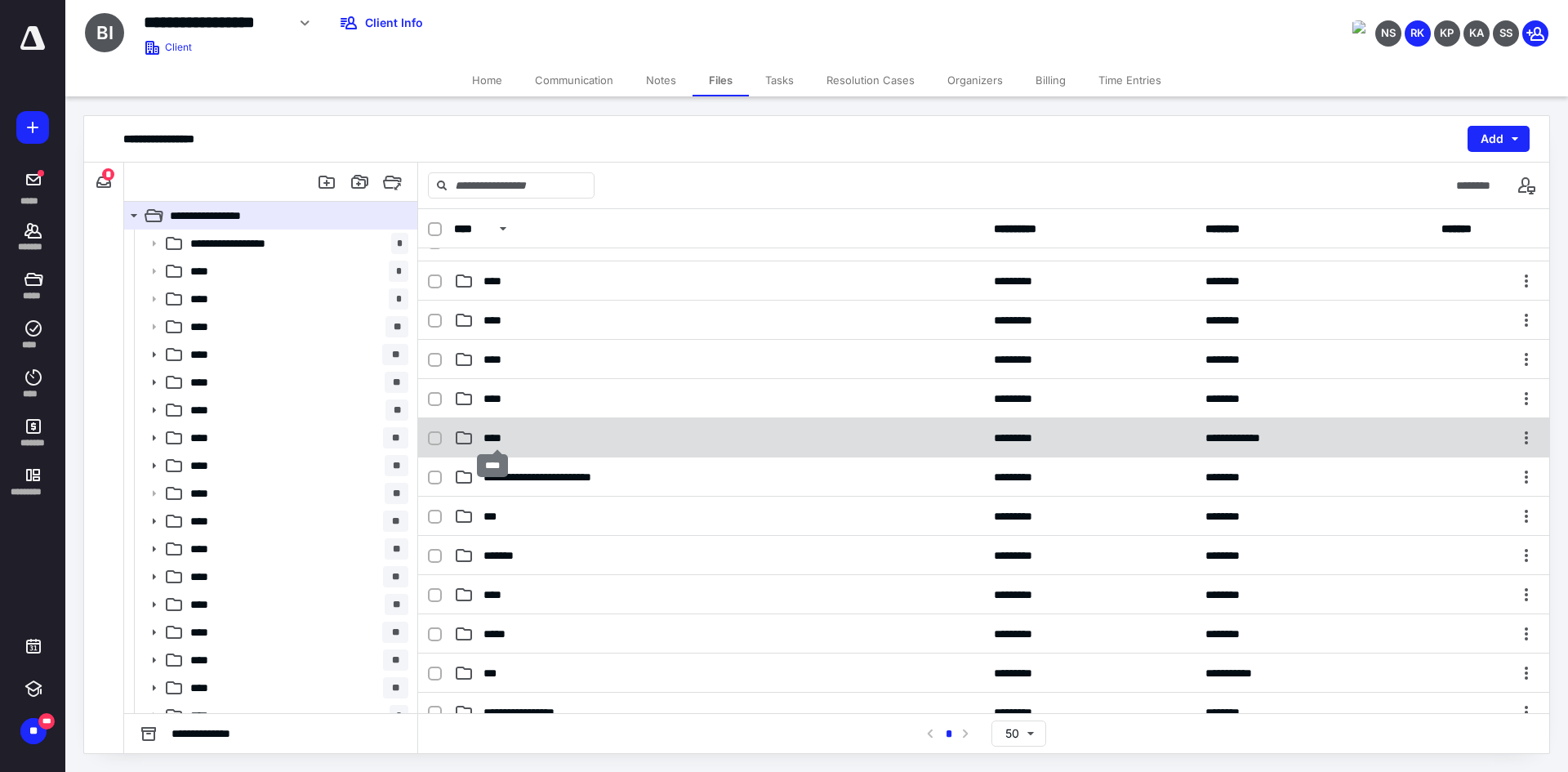 click on "****" at bounding box center [497, 438] 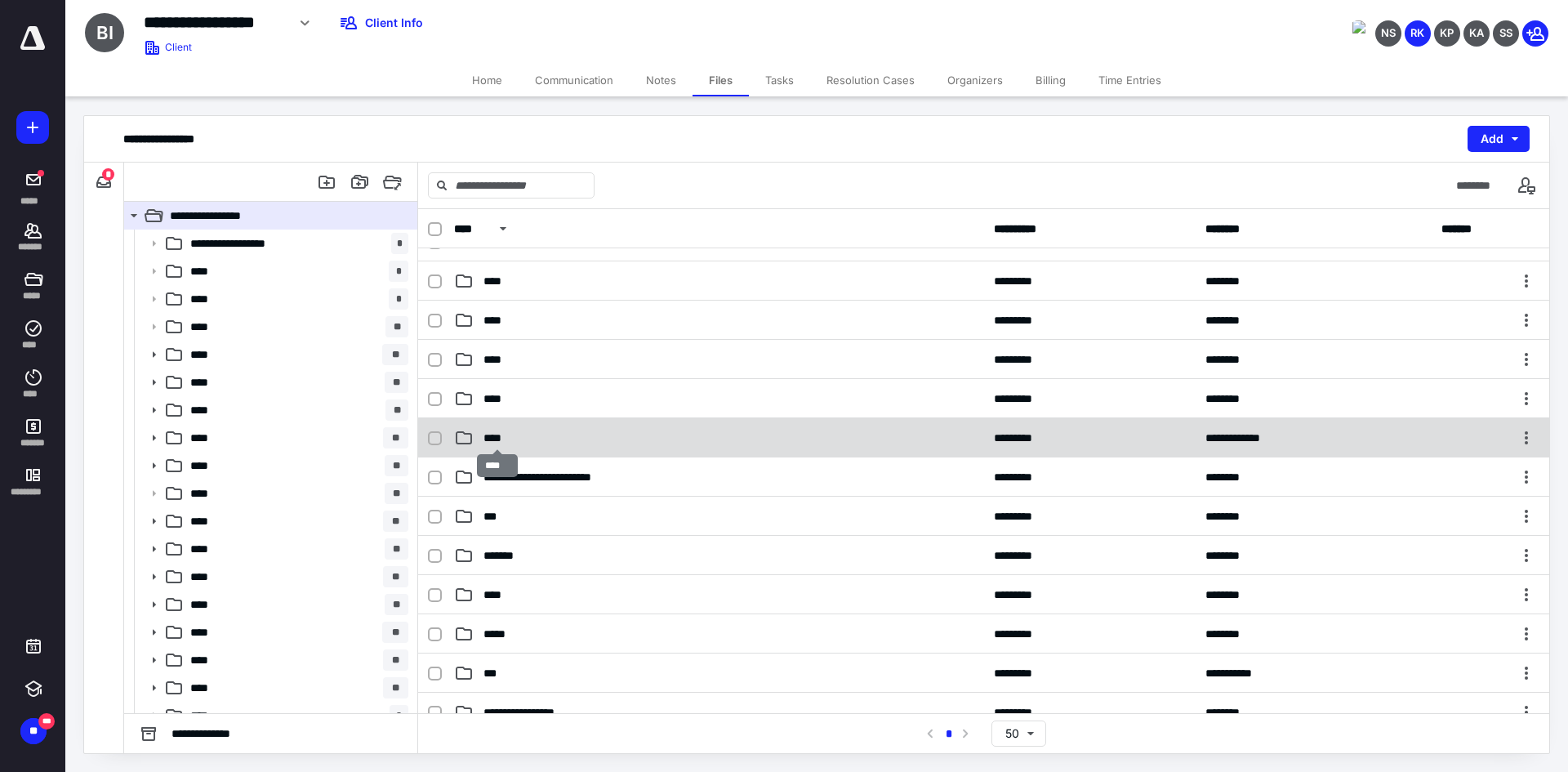 click on "****" at bounding box center (497, 438) 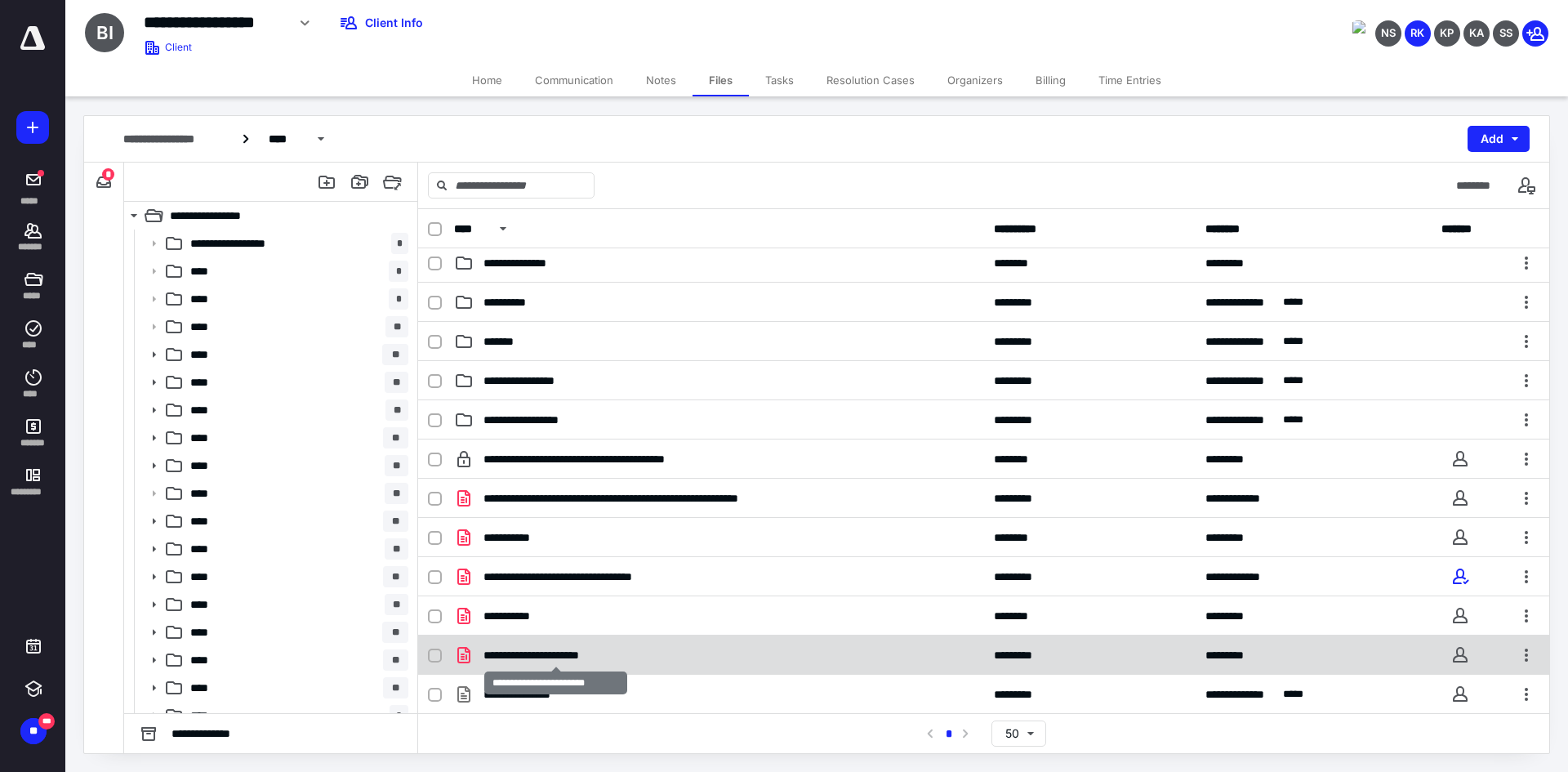 scroll, scrollTop: 6, scrollLeft: 0, axis: vertical 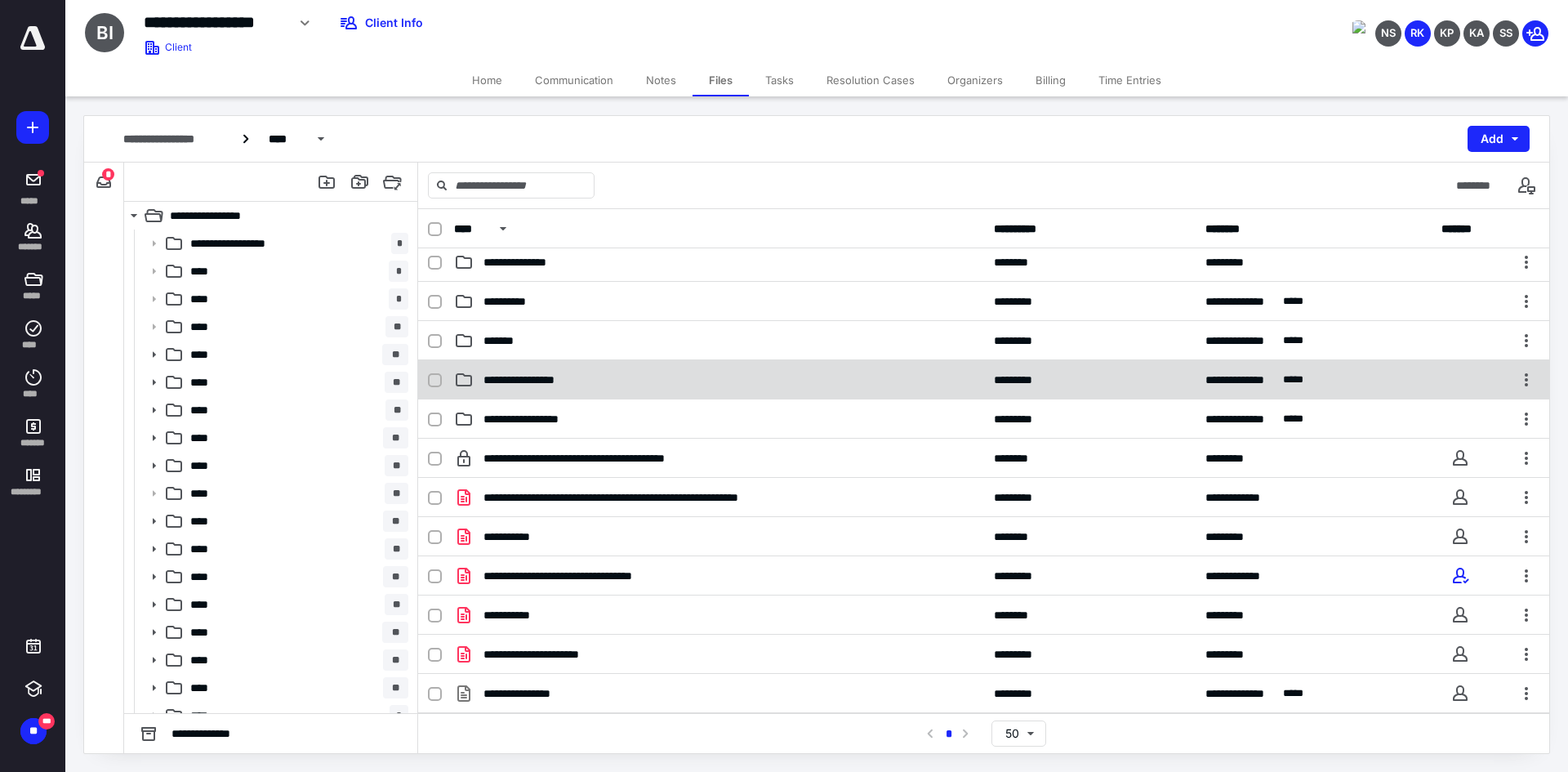 click on "**********" at bounding box center (719, 380) 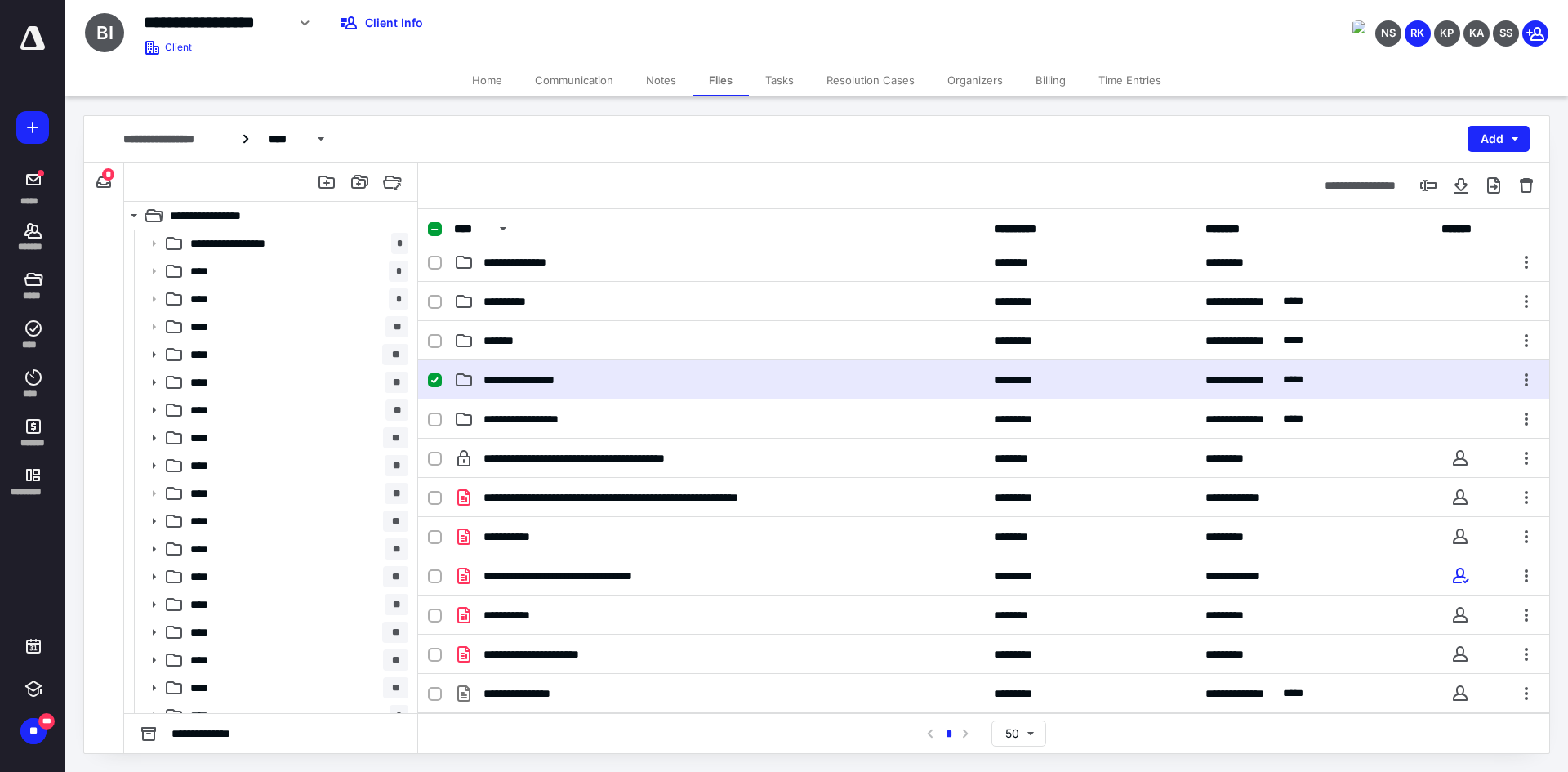 click on "**********" at bounding box center [719, 380] 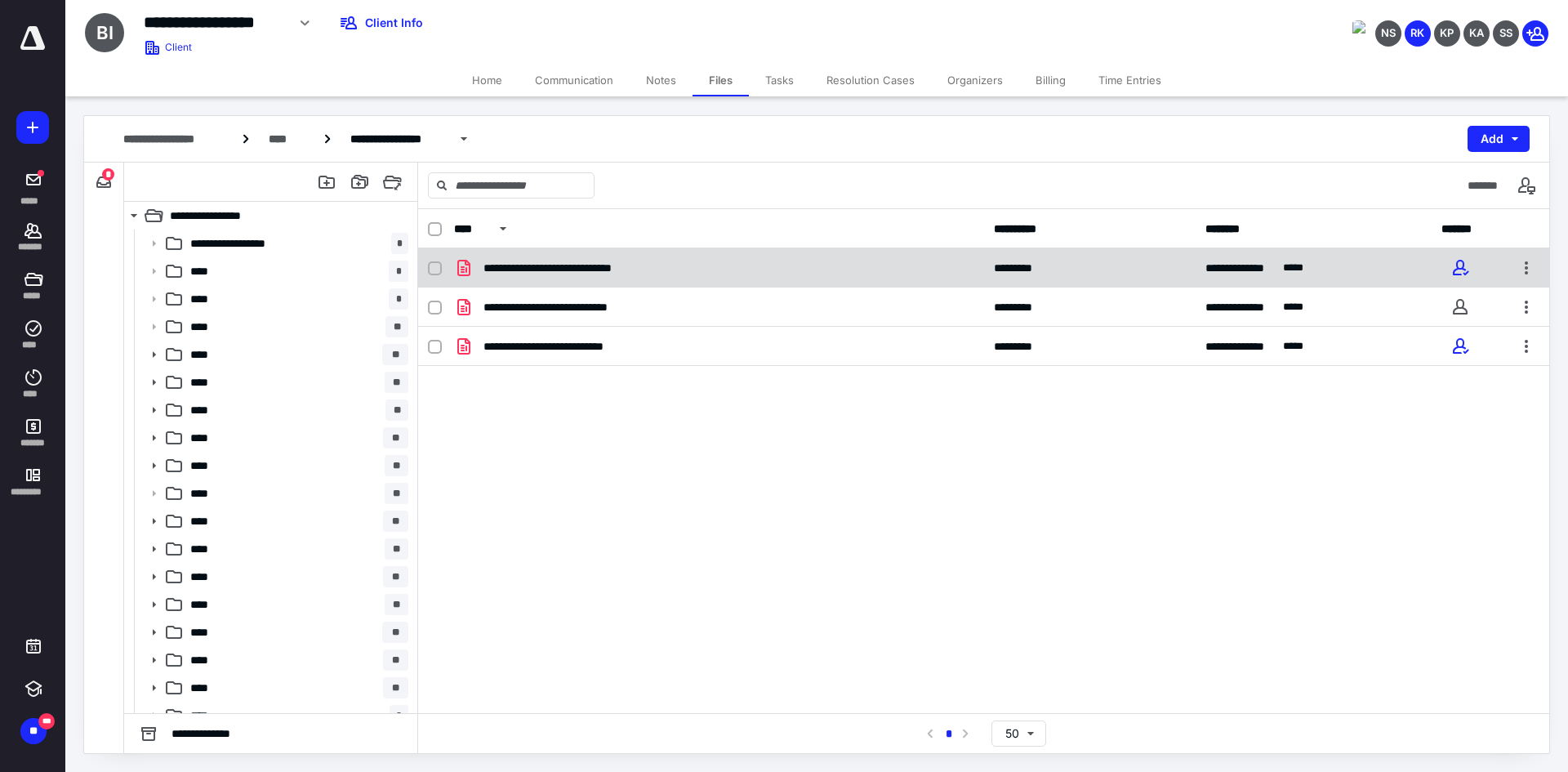 click on "**********" at bounding box center (983, 268) 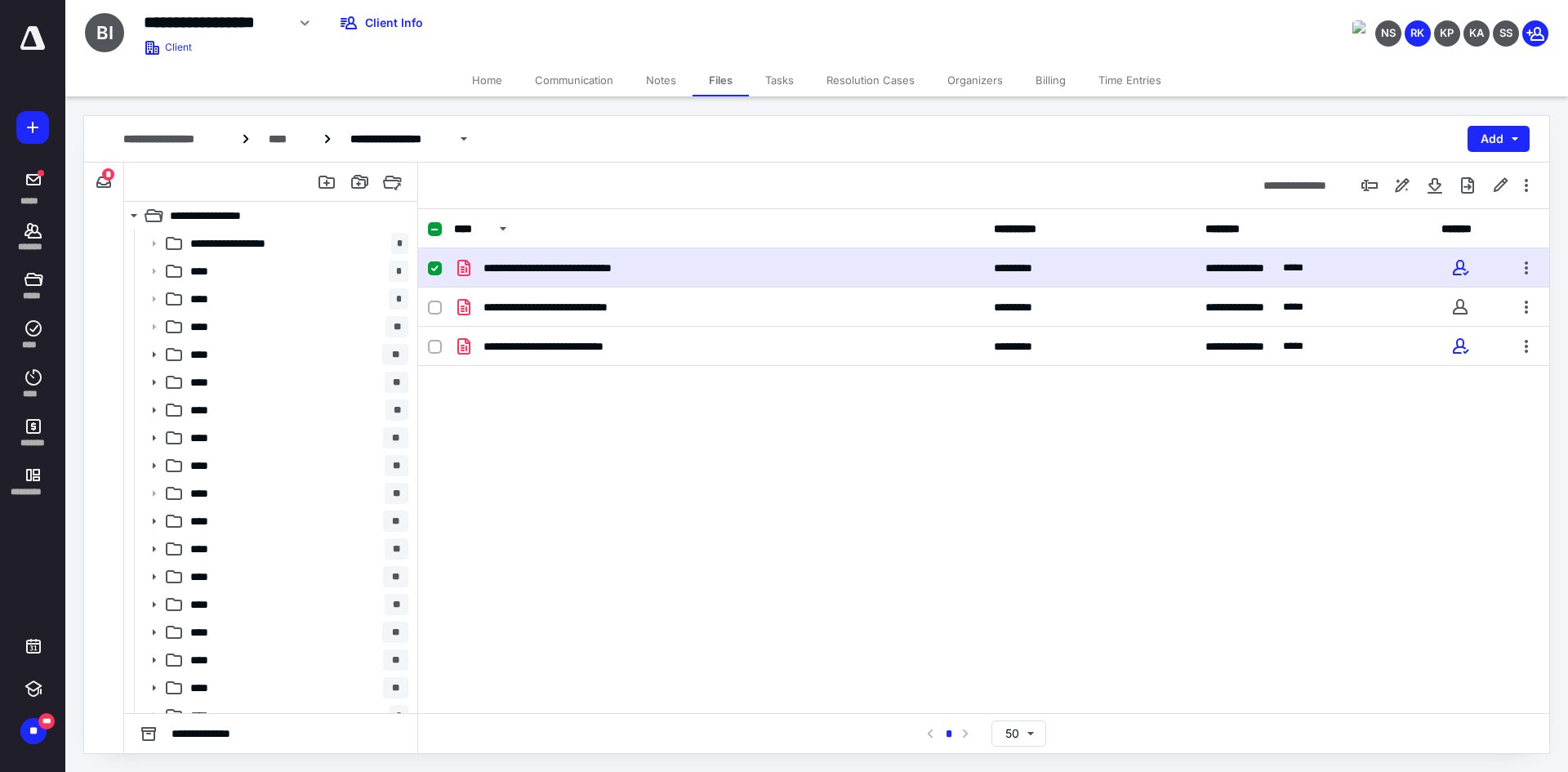 click on "**********" at bounding box center (983, 268) 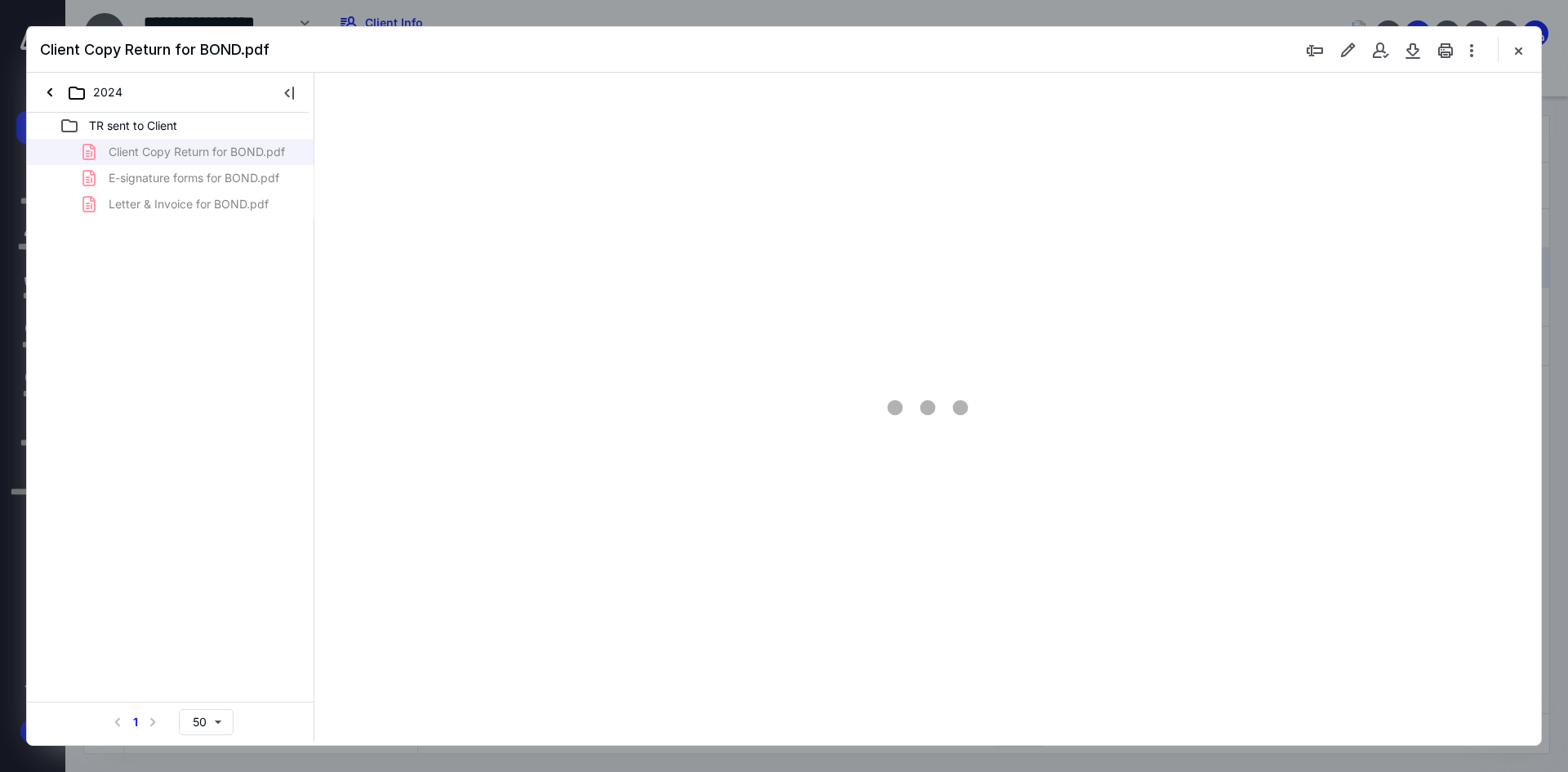 scroll, scrollTop: 0, scrollLeft: 0, axis: both 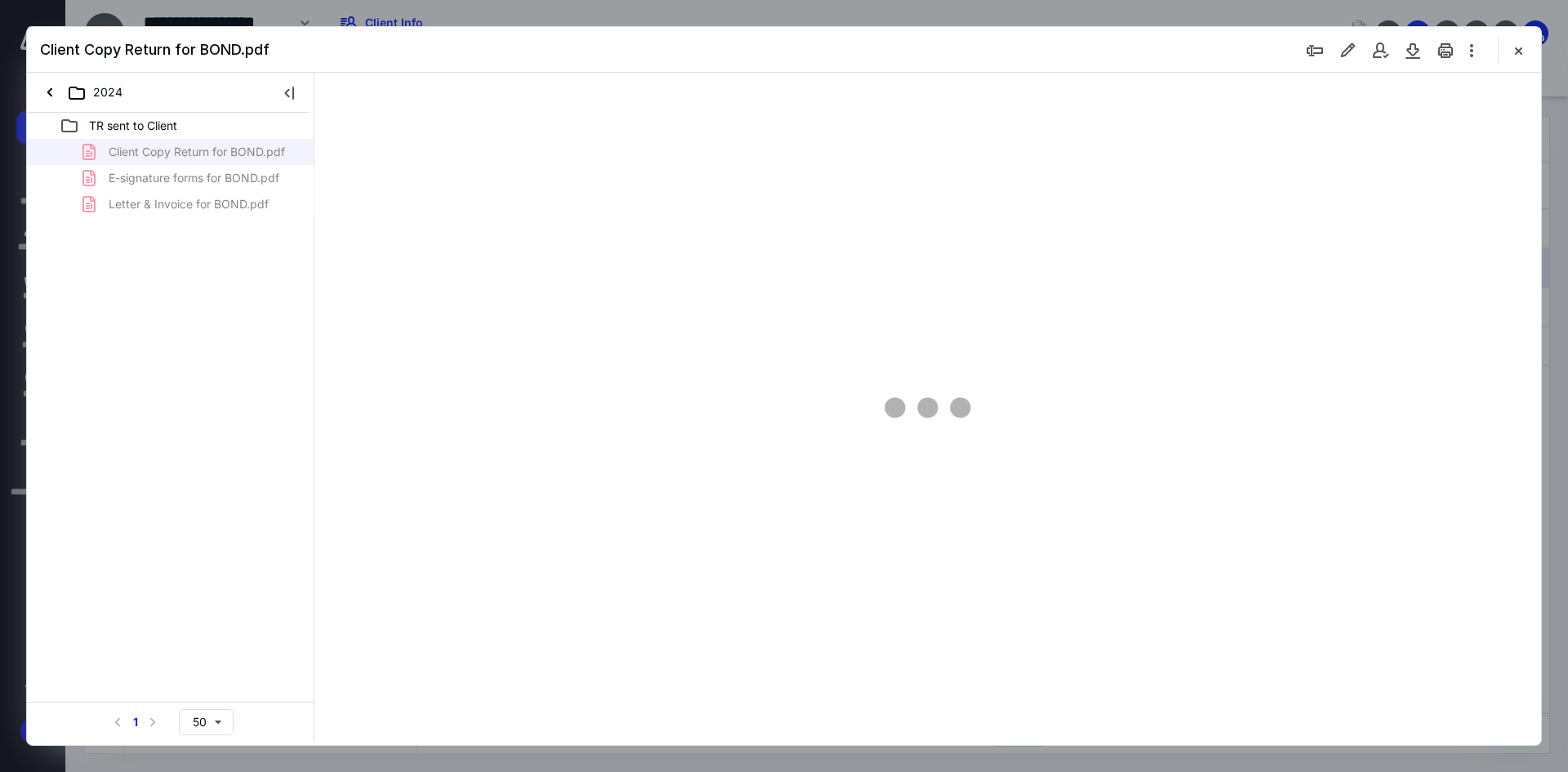 type on "93" 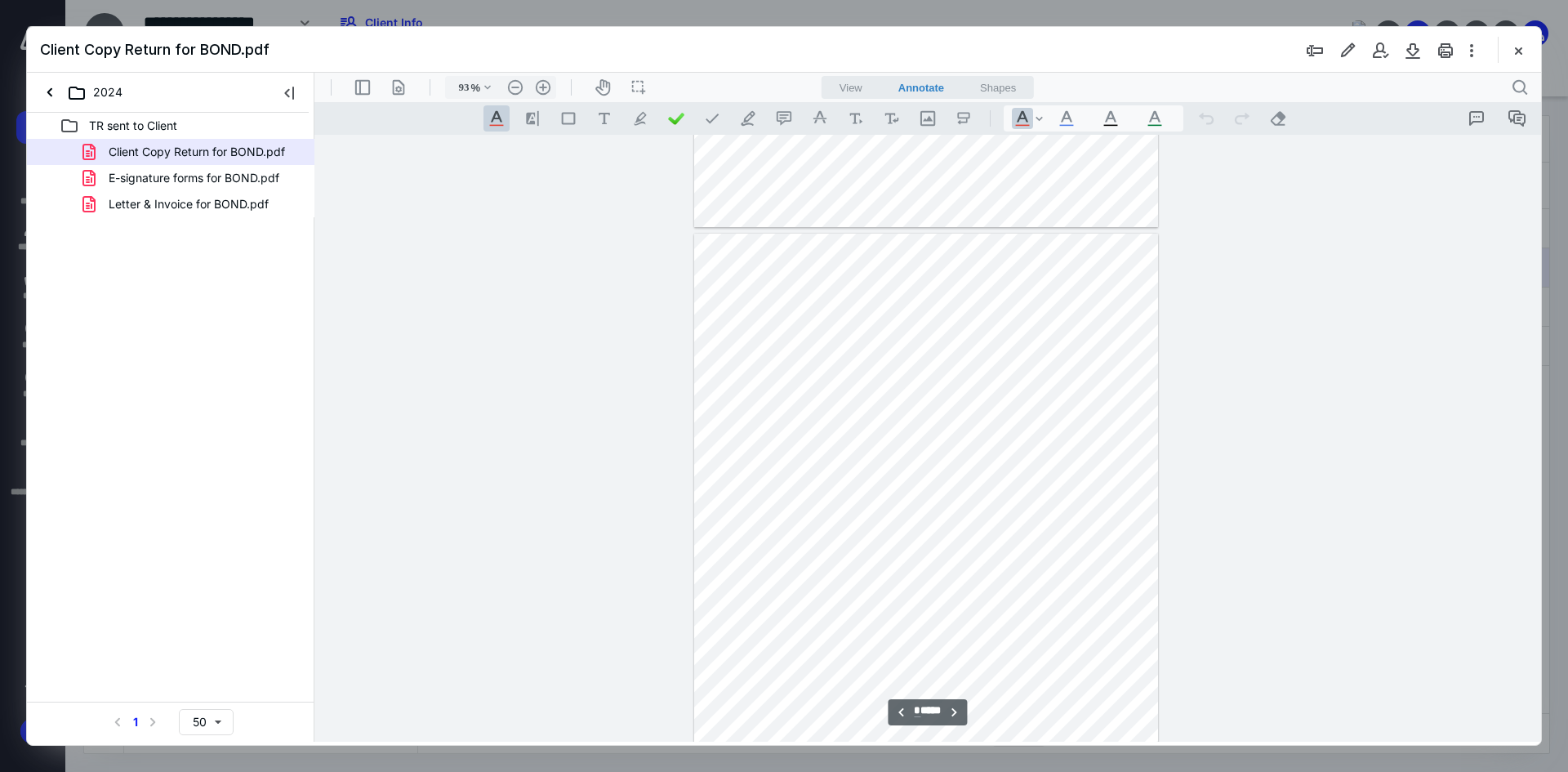 scroll, scrollTop: 1781, scrollLeft: 0, axis: vertical 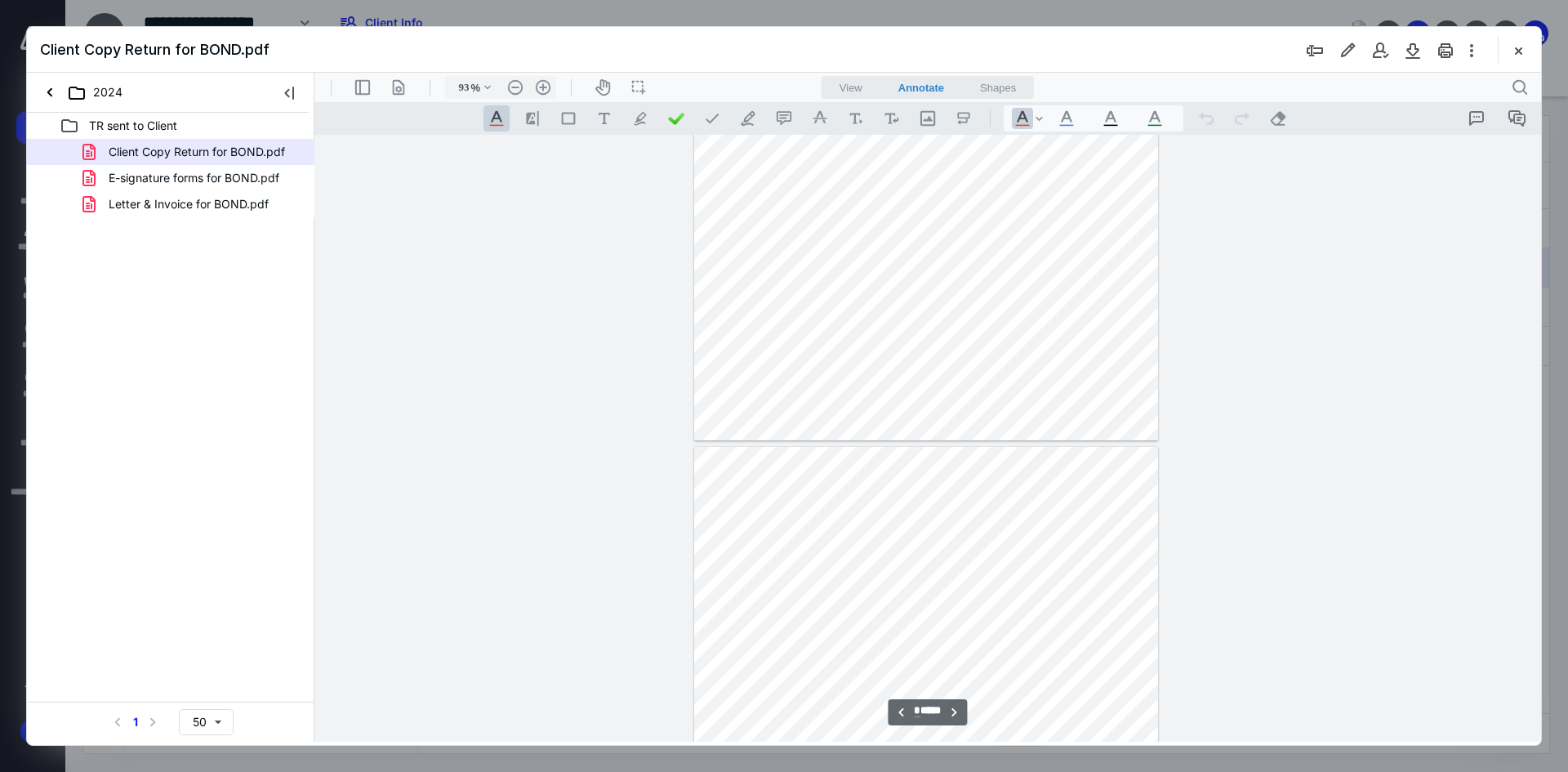 type on "*" 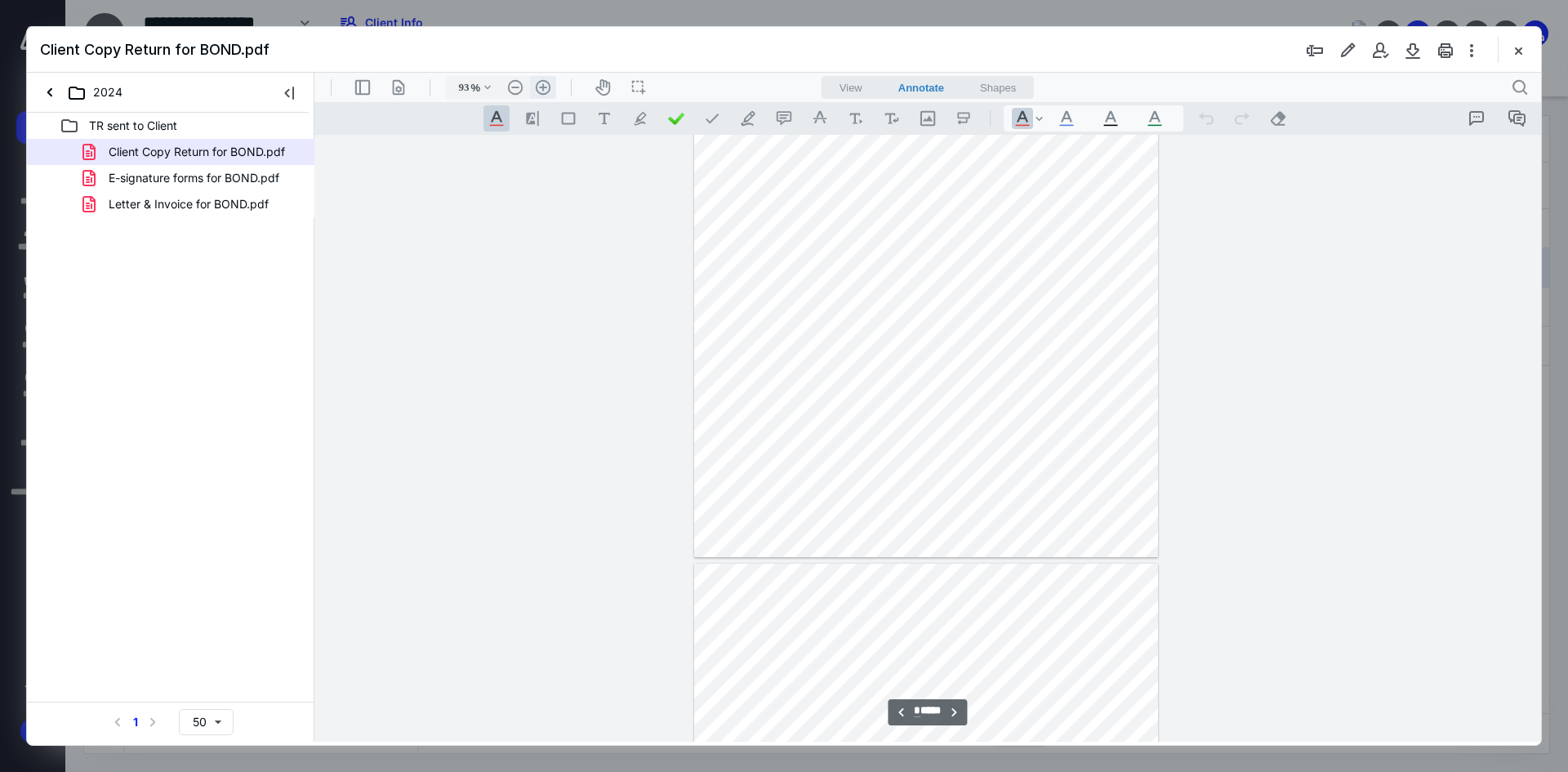 click on ".cls-1{fill:#abb0c4;} icon - header - zoom - in - line" at bounding box center [543, 87] 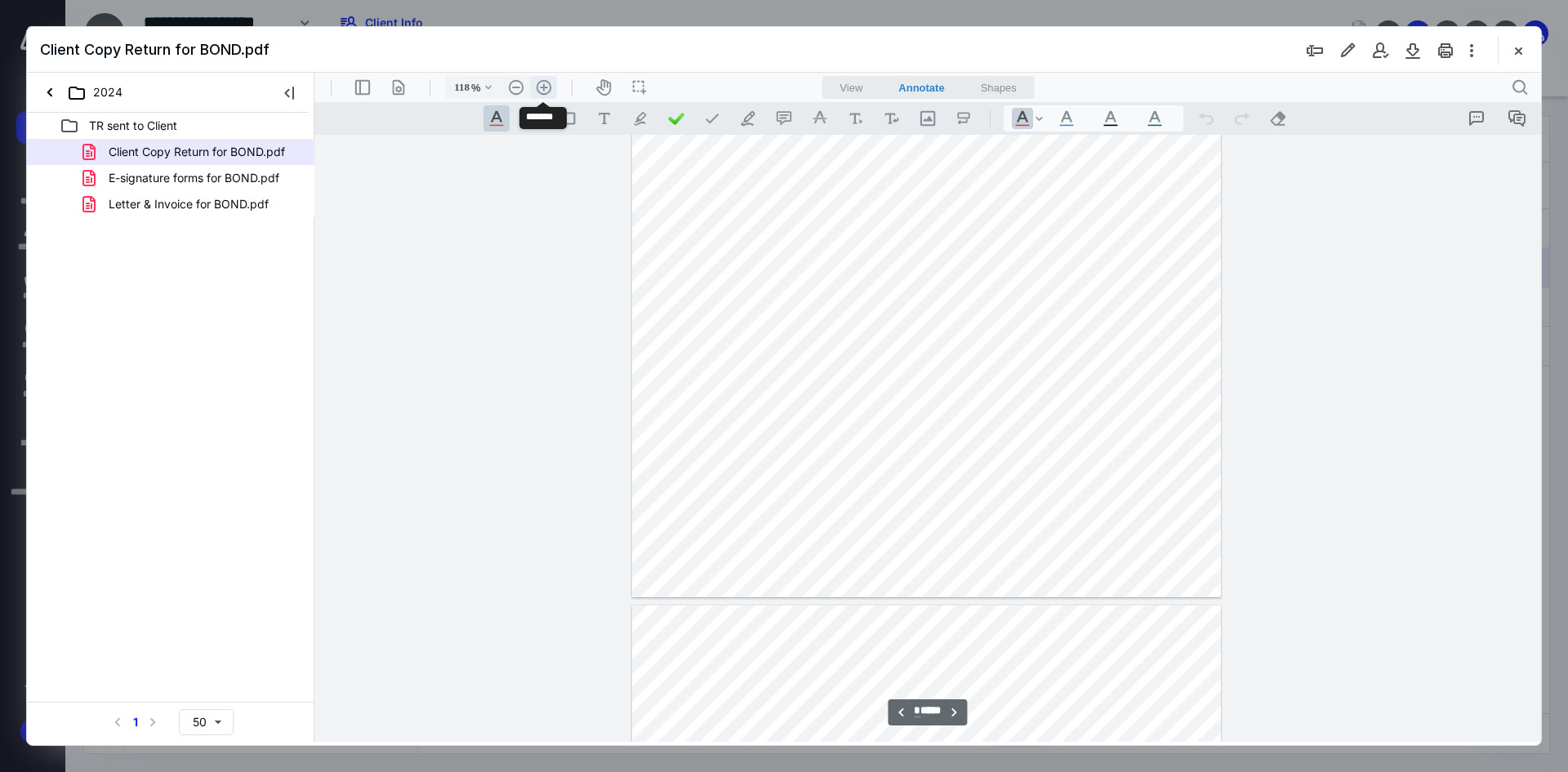 click on ".cls-1{fill:#abb0c4;} icon - header - zoom - in - line" at bounding box center [544, 87] 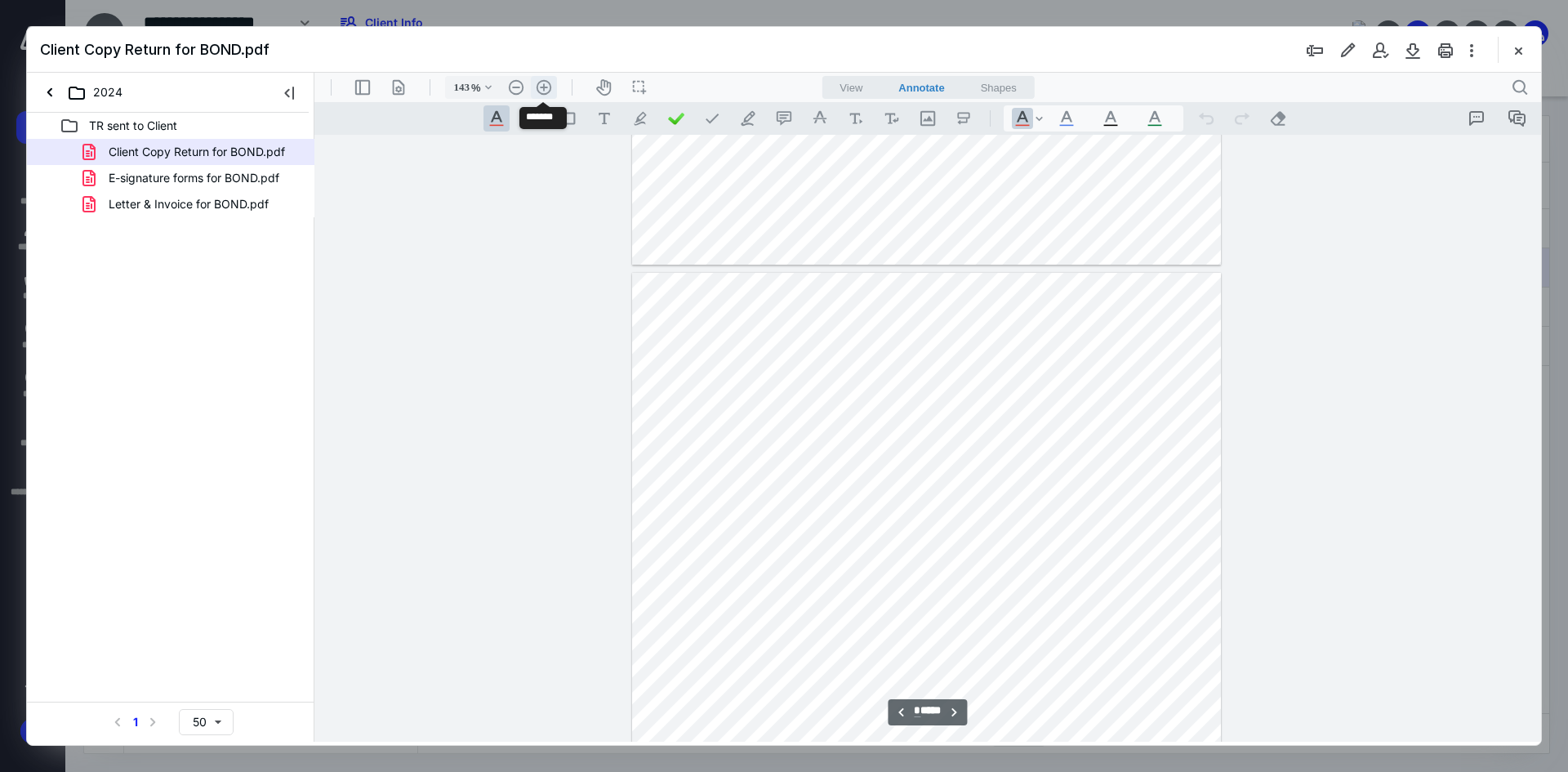 click on ".cls-1{fill:#abb0c4;} icon - header - zoom - in - line" at bounding box center (544, 87) 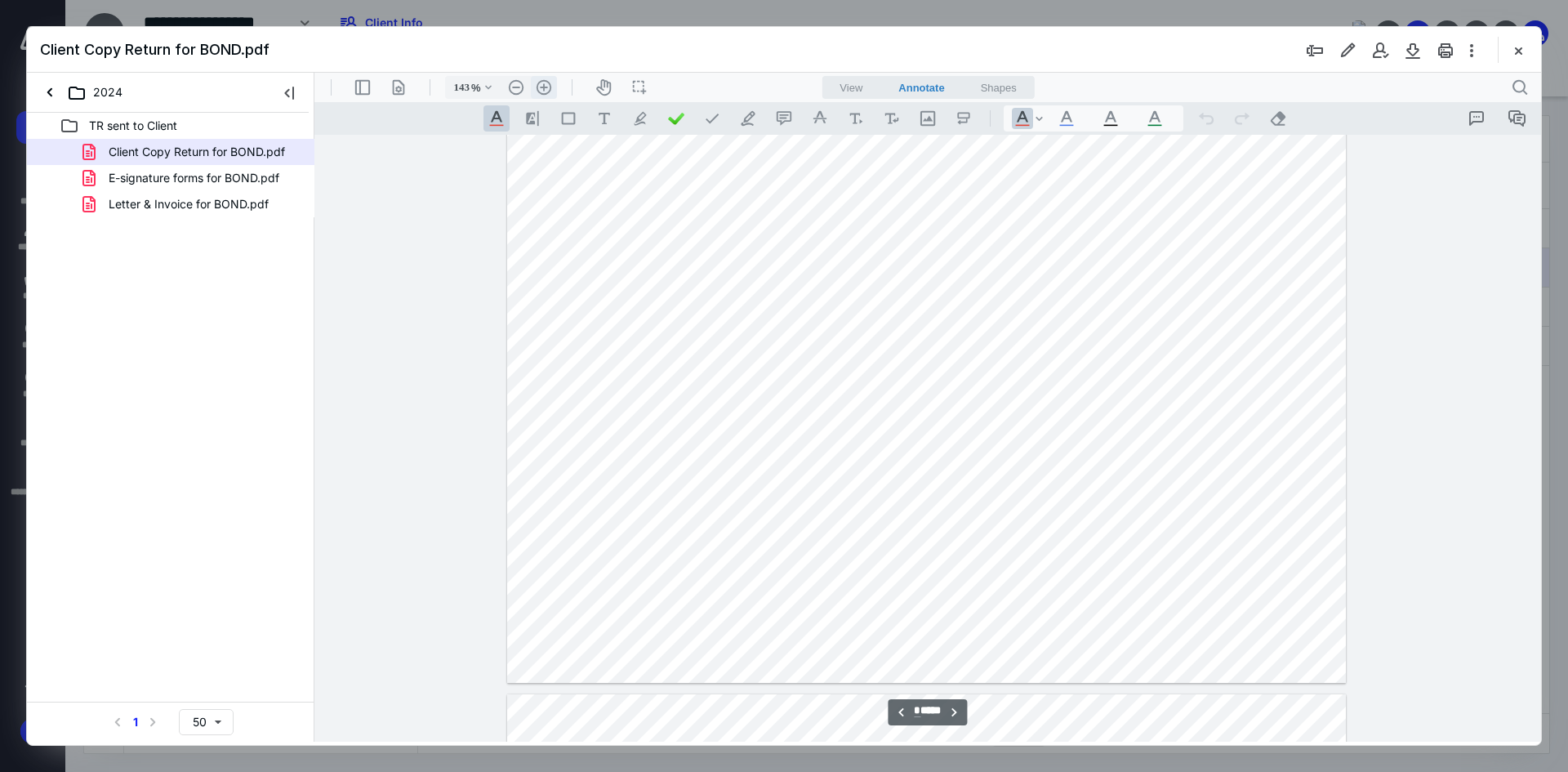type on "168" 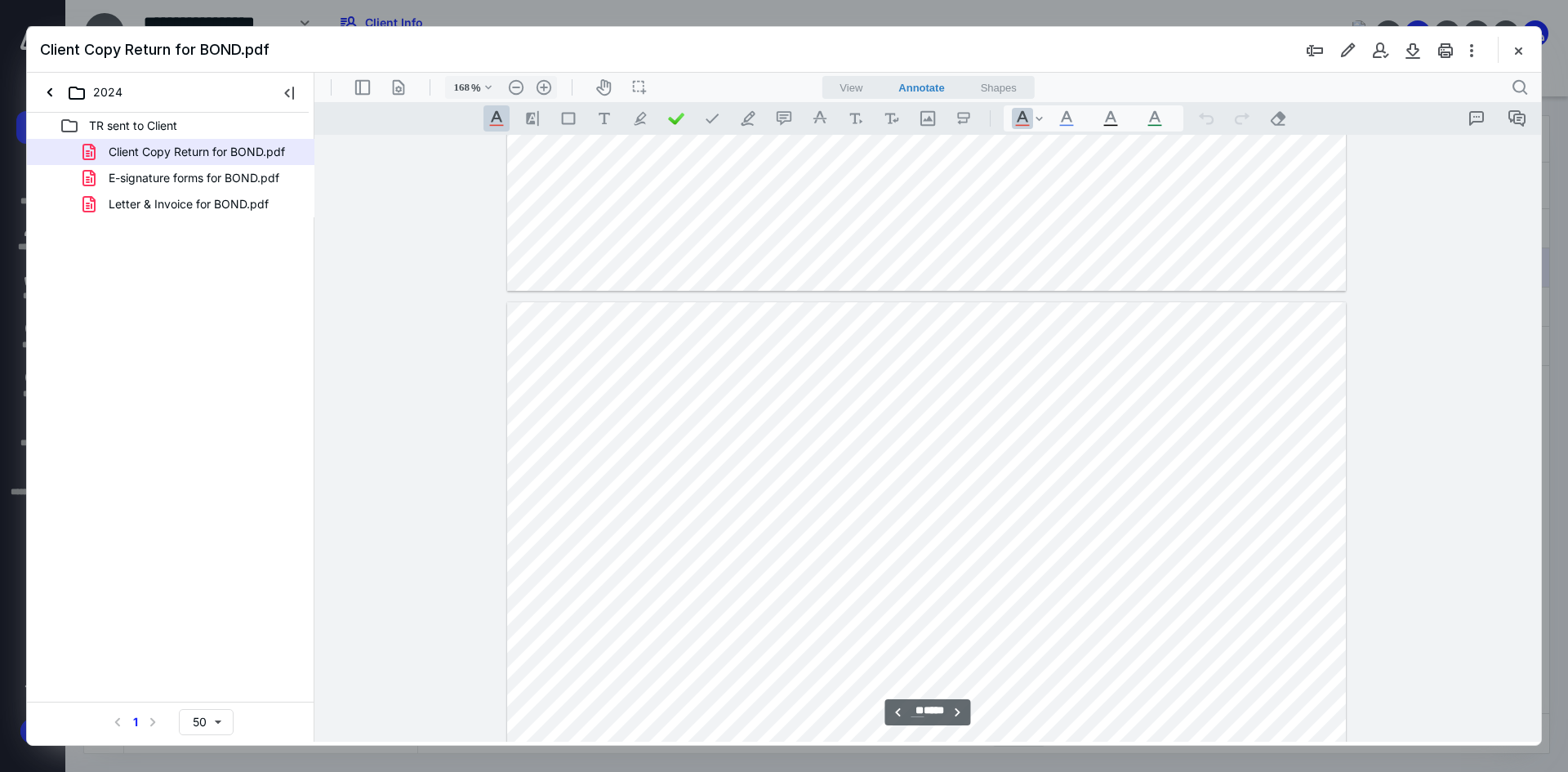 scroll, scrollTop: 15465, scrollLeft: 0, axis: vertical 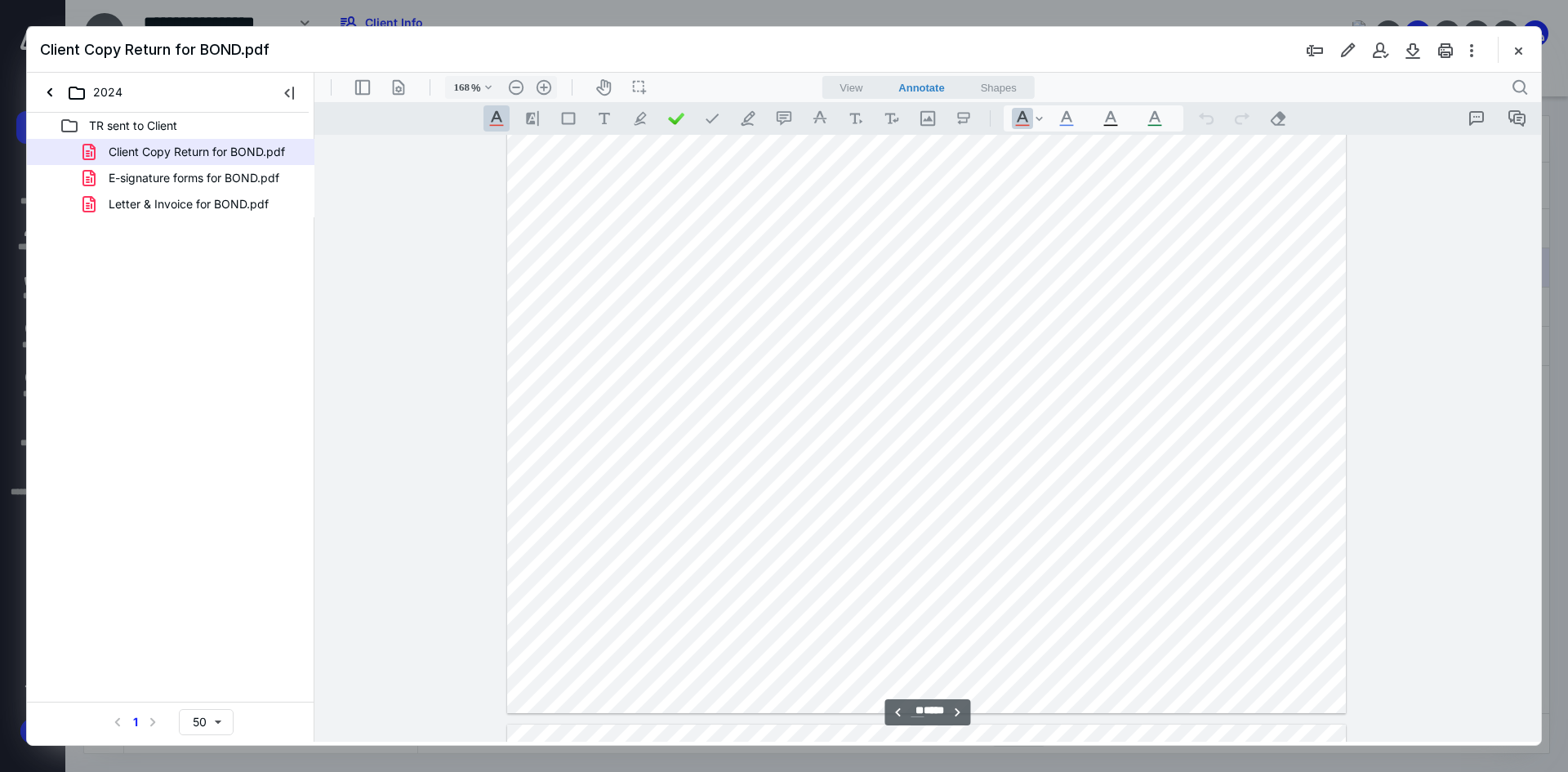 type on "**" 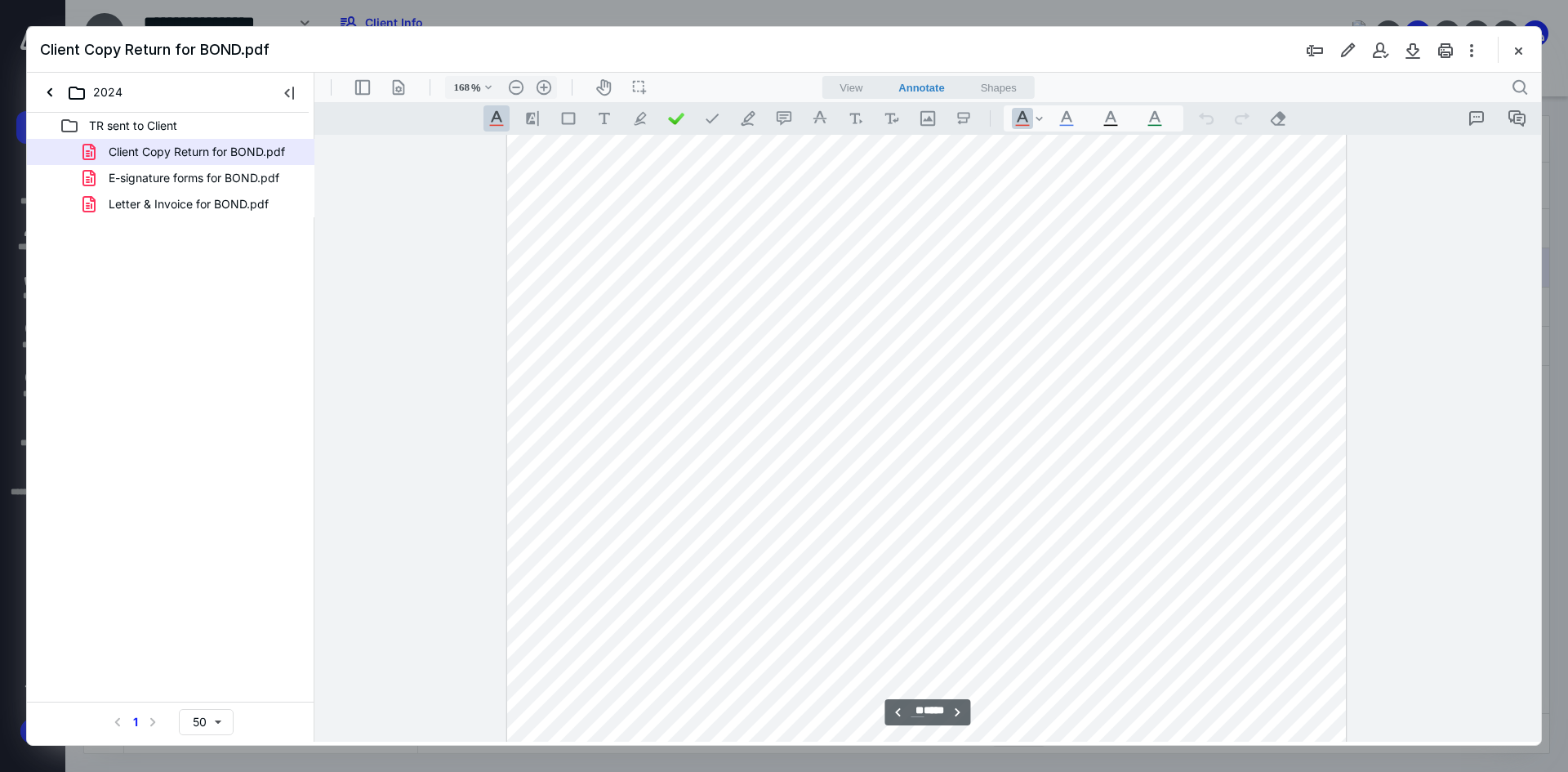scroll, scrollTop: 16935, scrollLeft: 0, axis: vertical 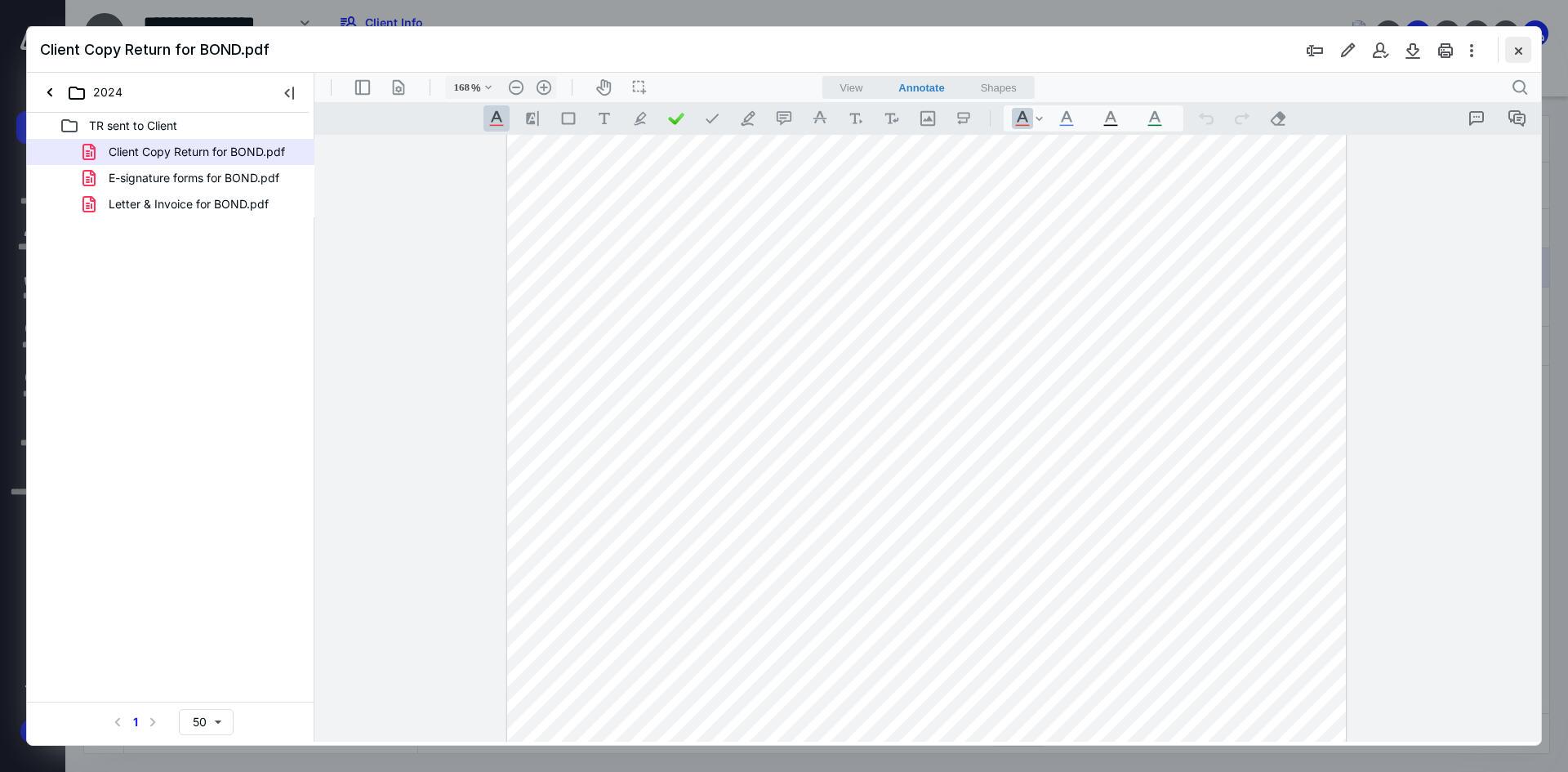 click at bounding box center [1518, 50] 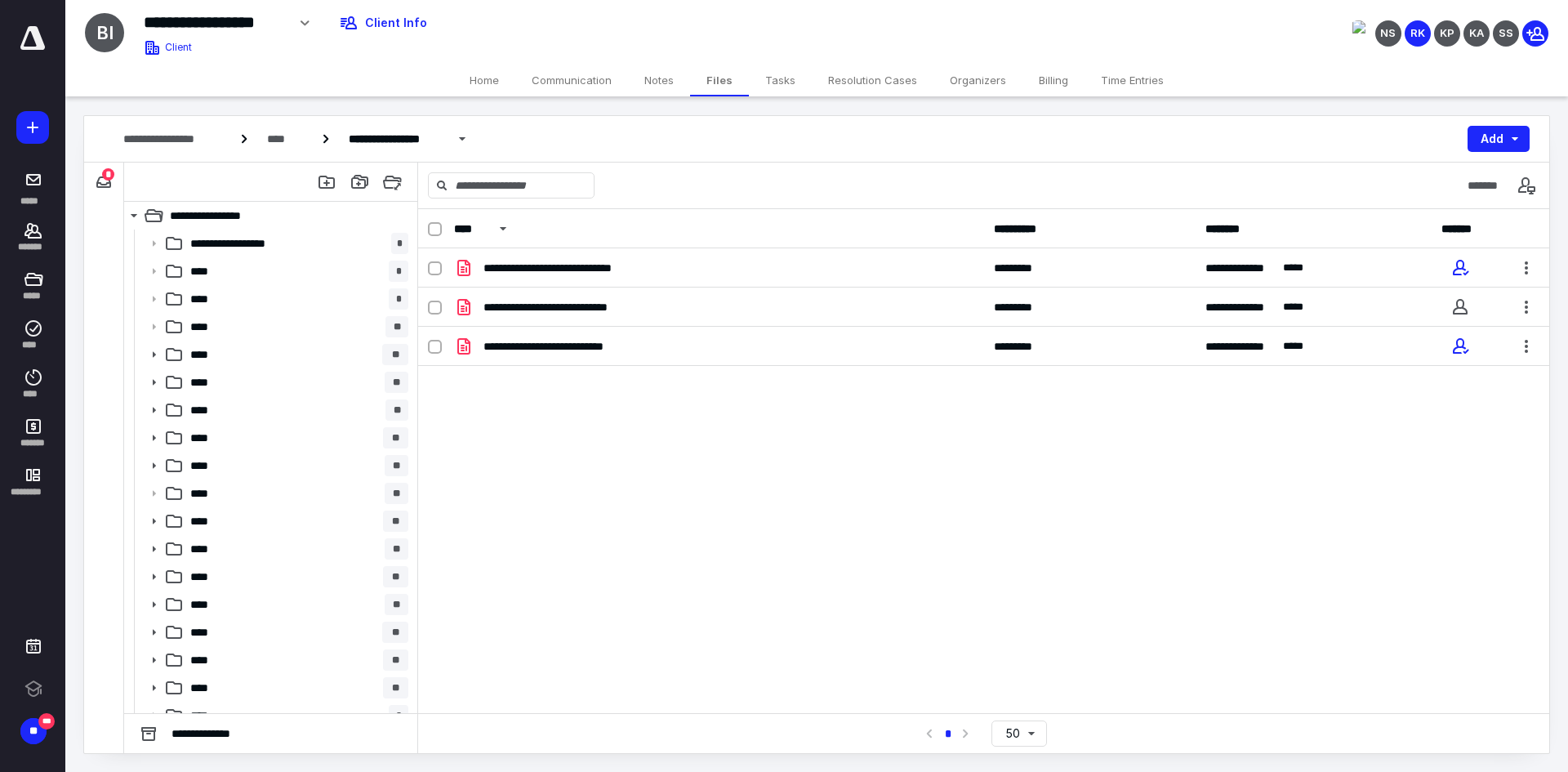 scroll, scrollTop: 0, scrollLeft: 0, axis: both 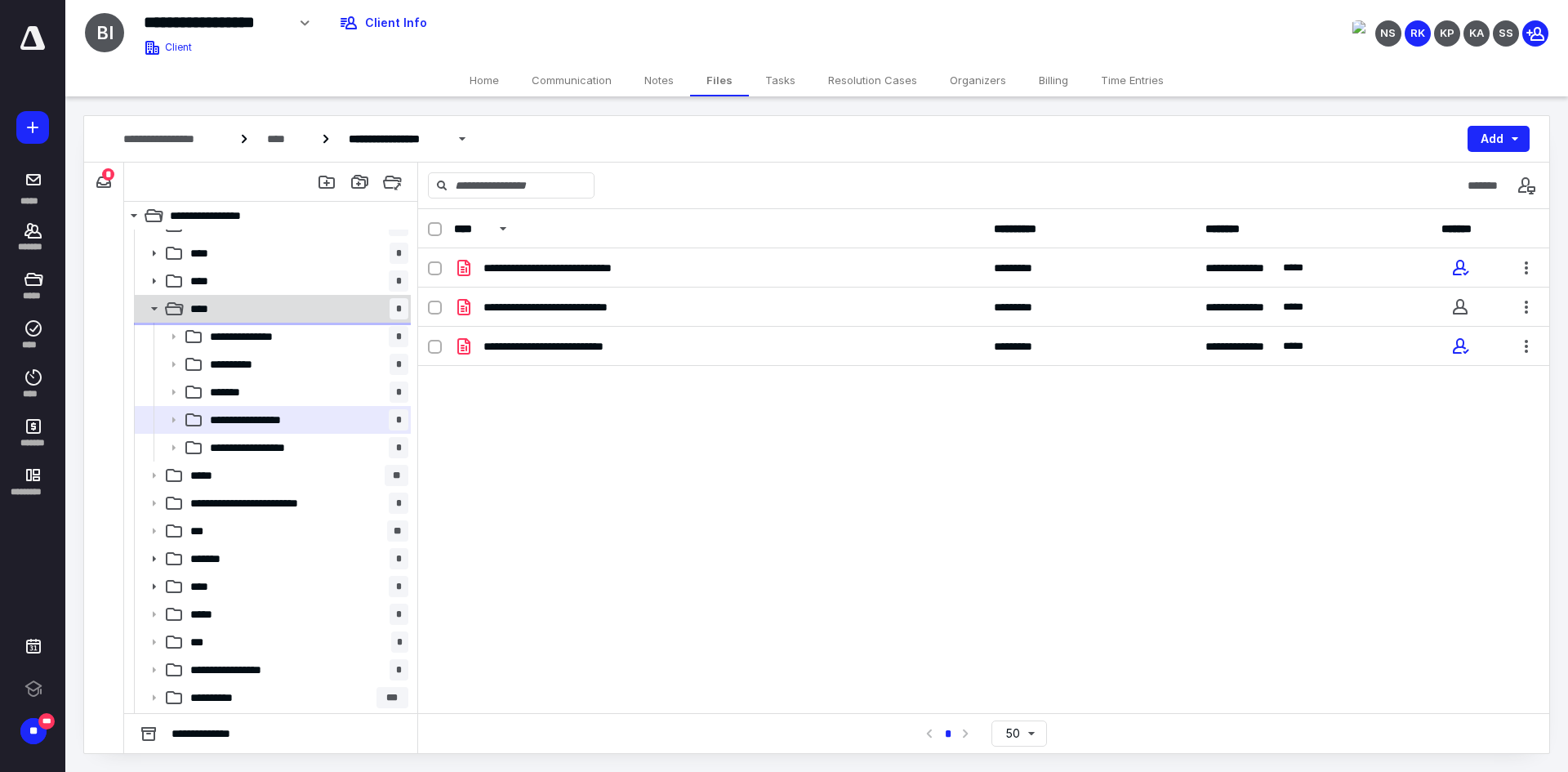 click on "**** *" at bounding box center [296, 309] 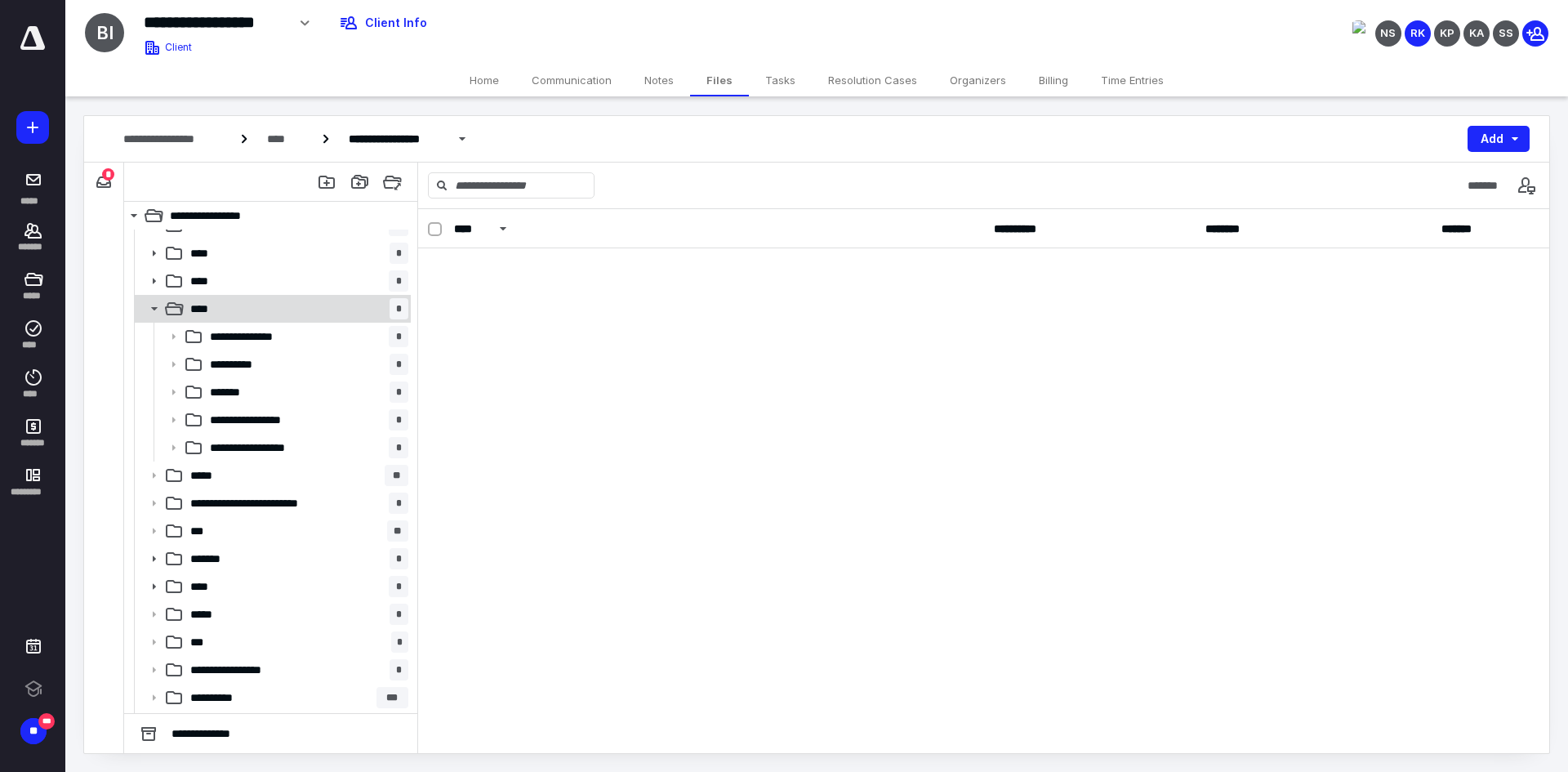 click on "**** *" at bounding box center [296, 309] 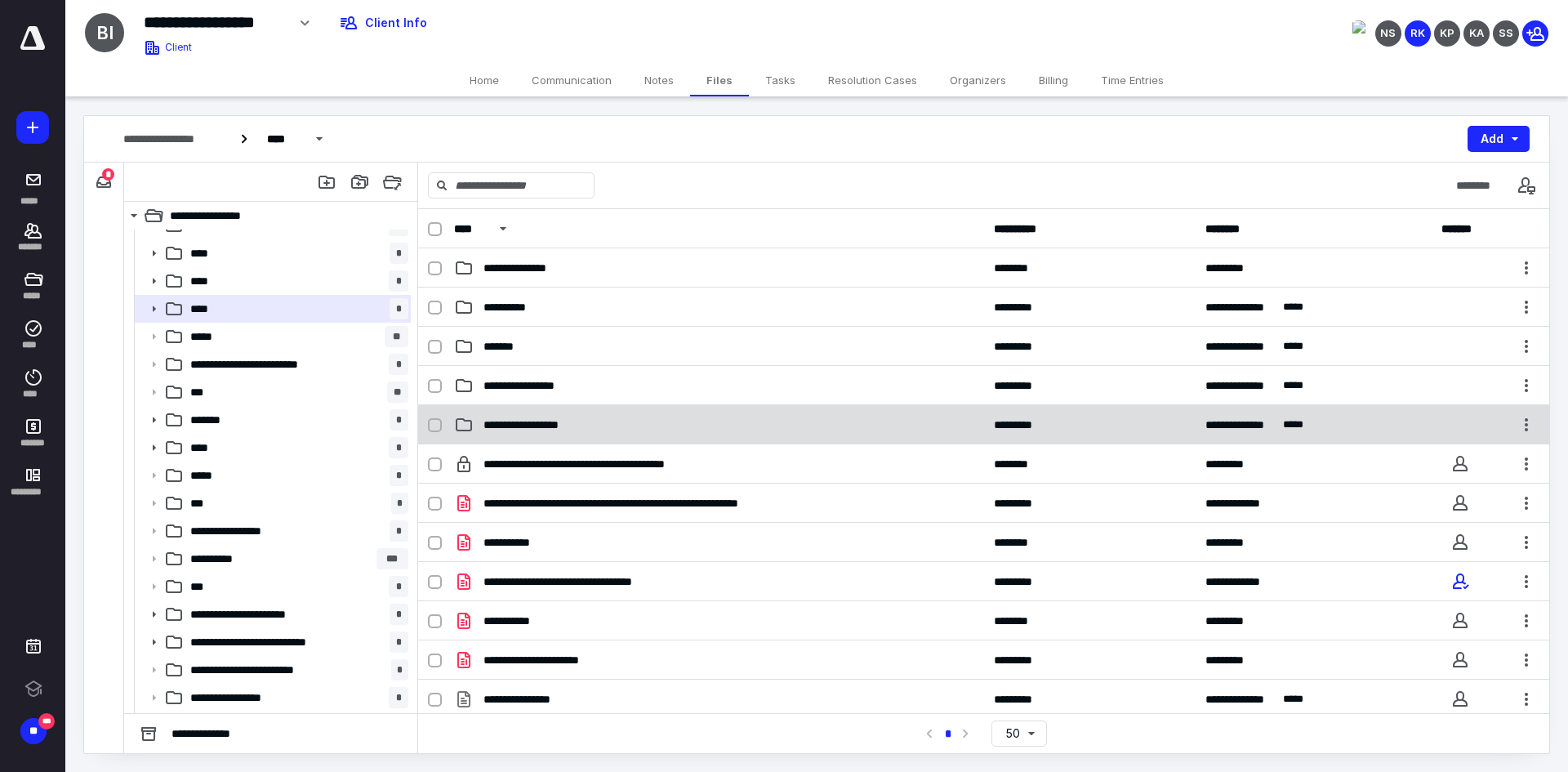 click on "**********" at bounding box center (719, 425) 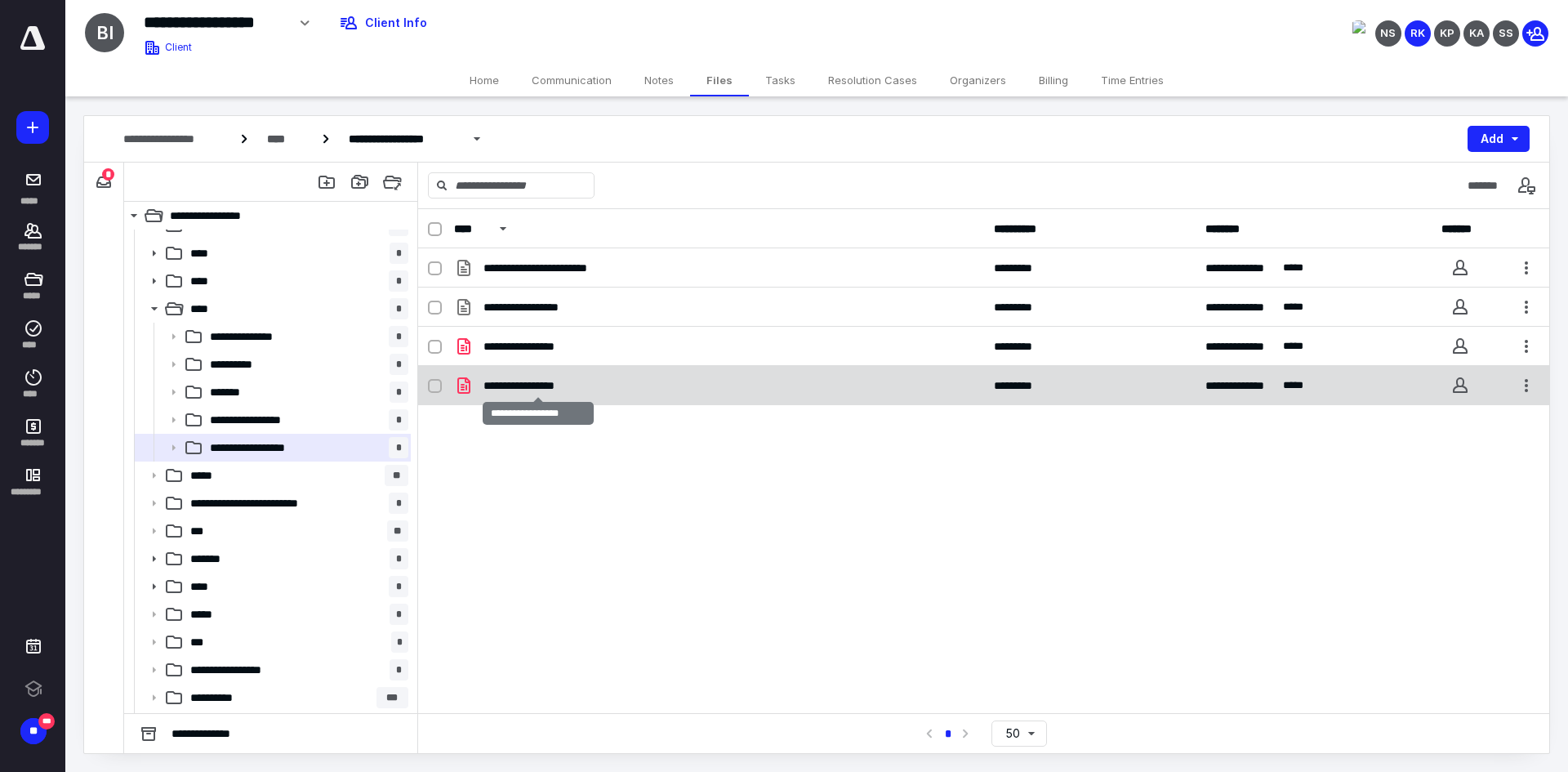 click on "**********" at bounding box center (538, 386) 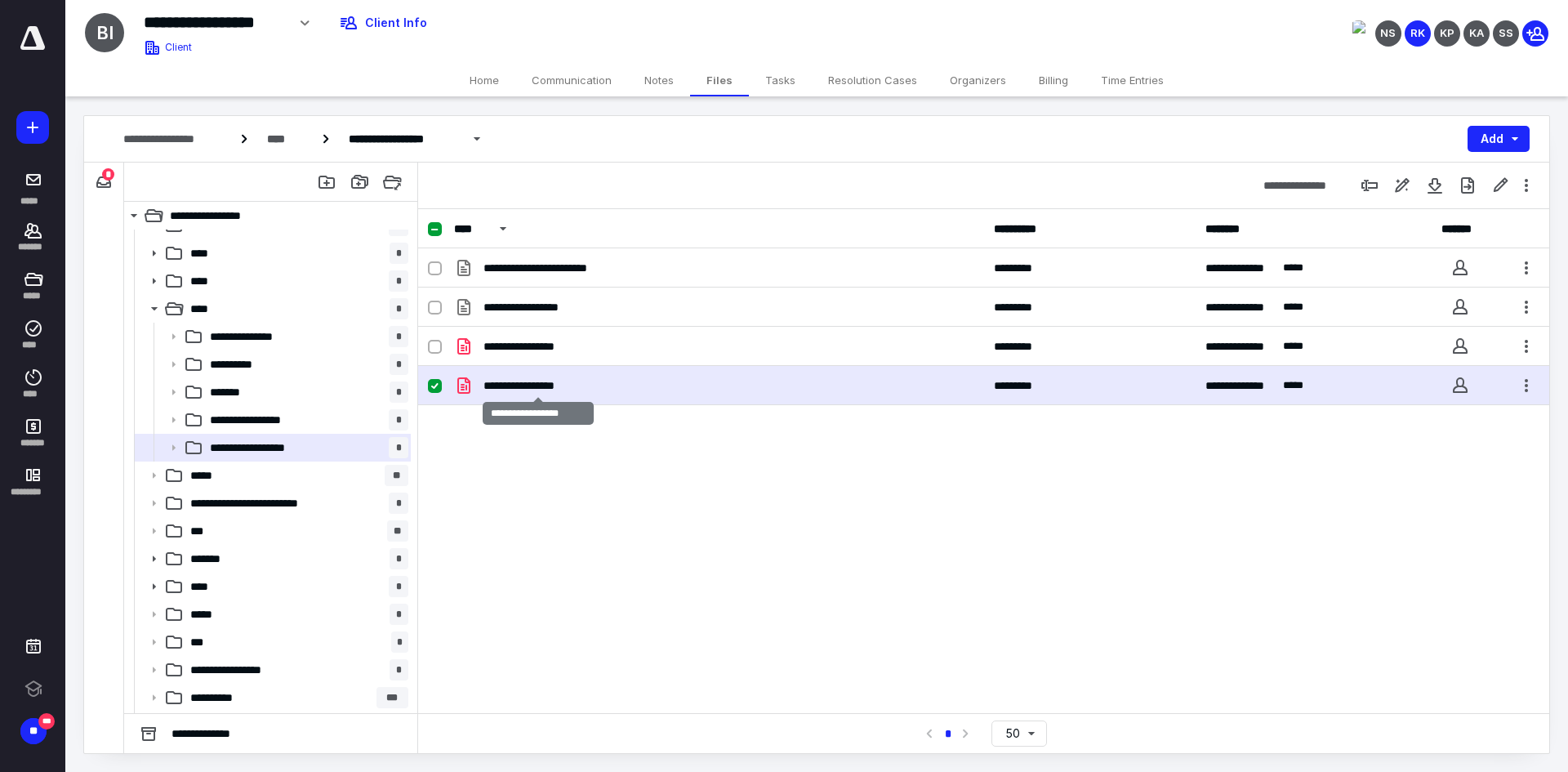 click on "**********" at bounding box center [538, 386] 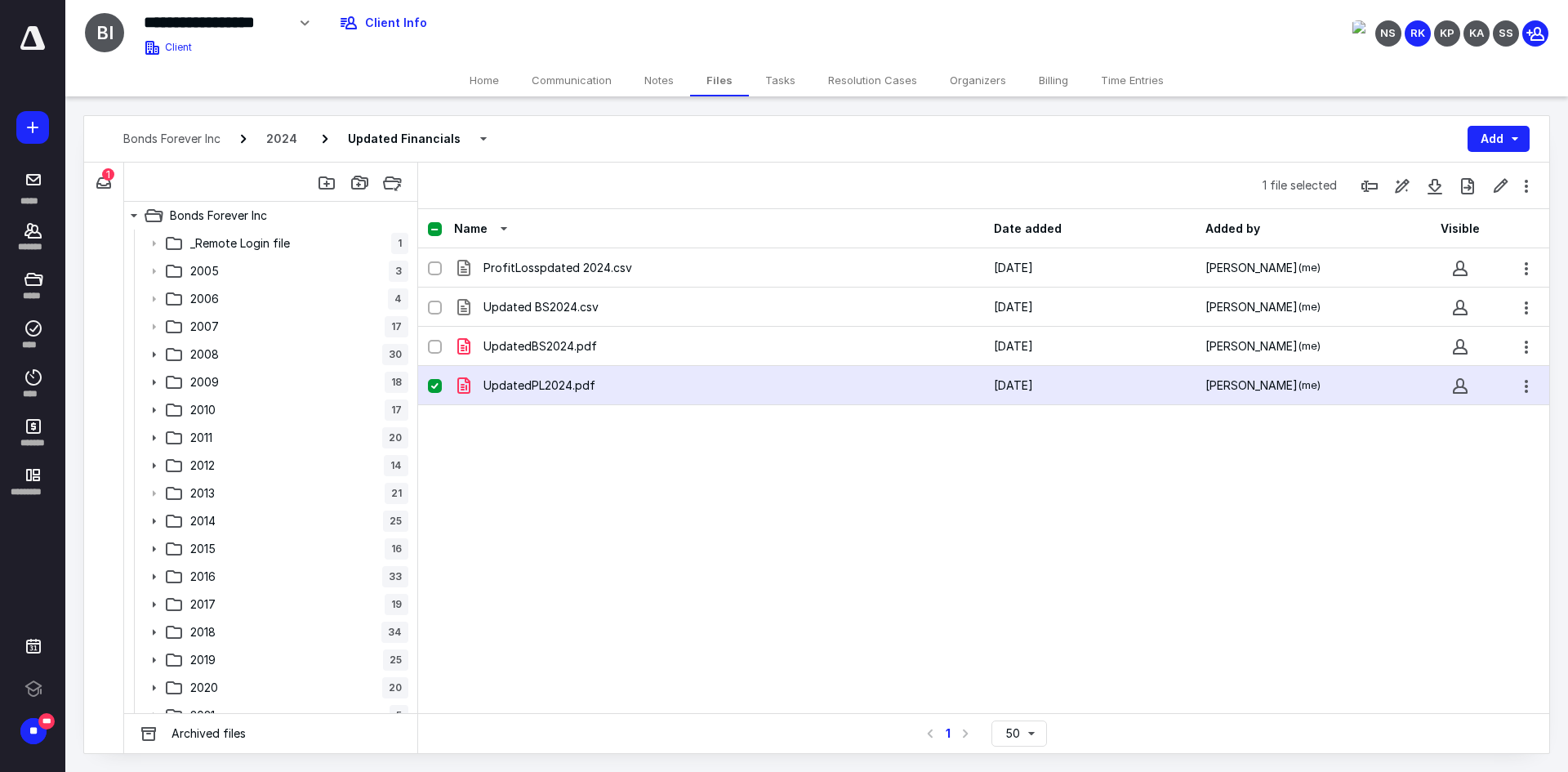 scroll, scrollTop: 490, scrollLeft: 0, axis: vertical 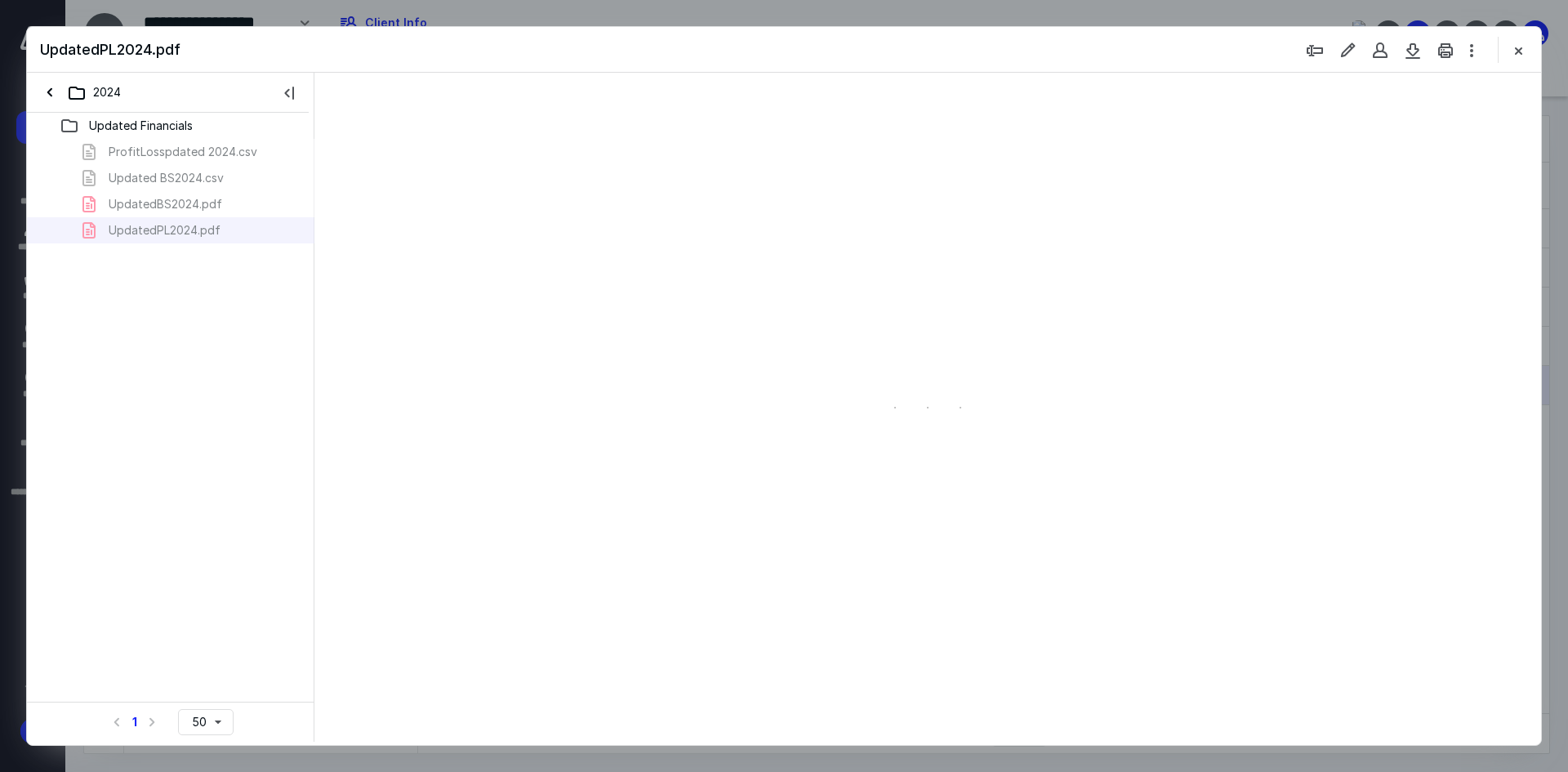type on "93" 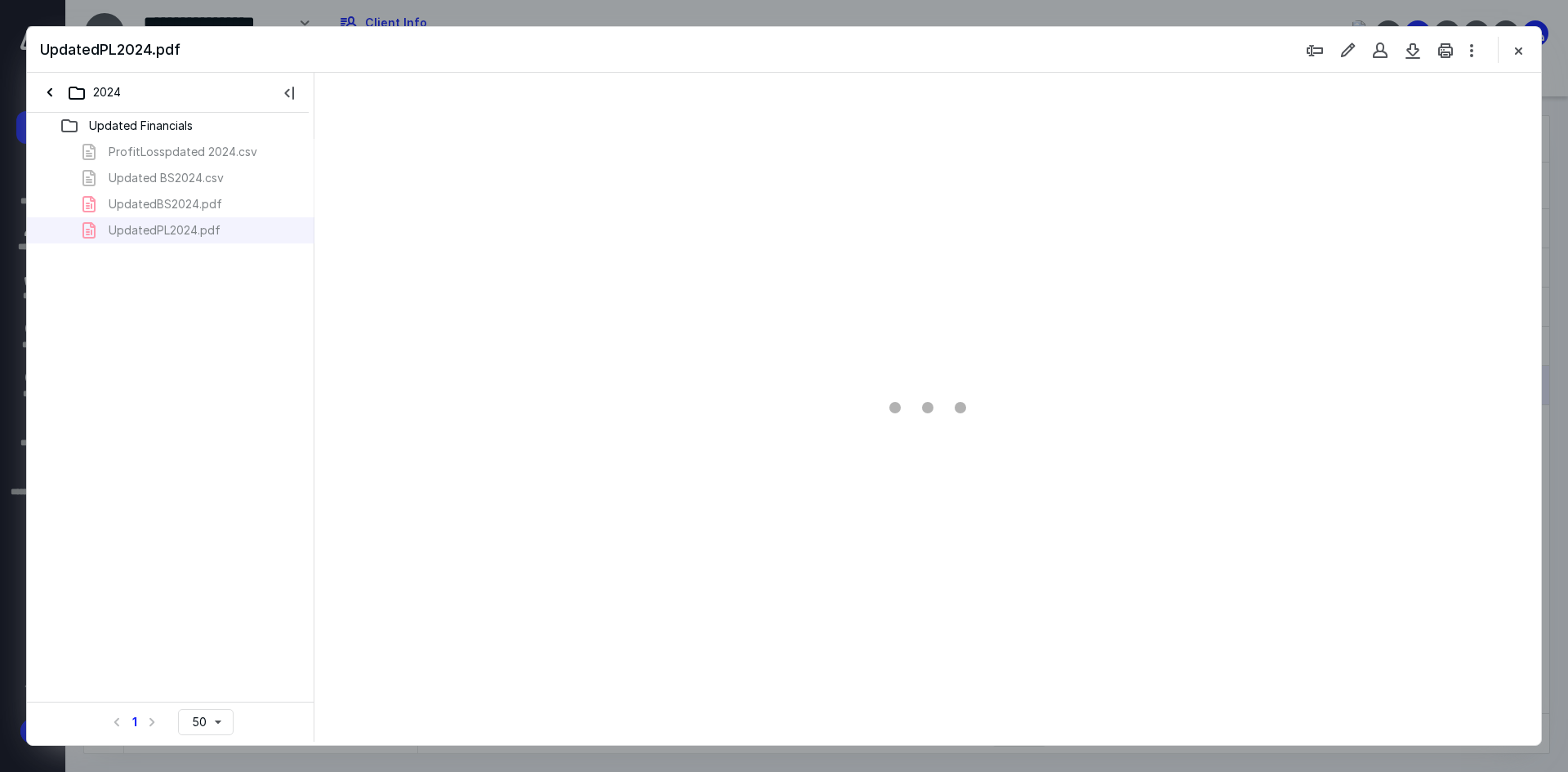 scroll, scrollTop: 65, scrollLeft: 0, axis: vertical 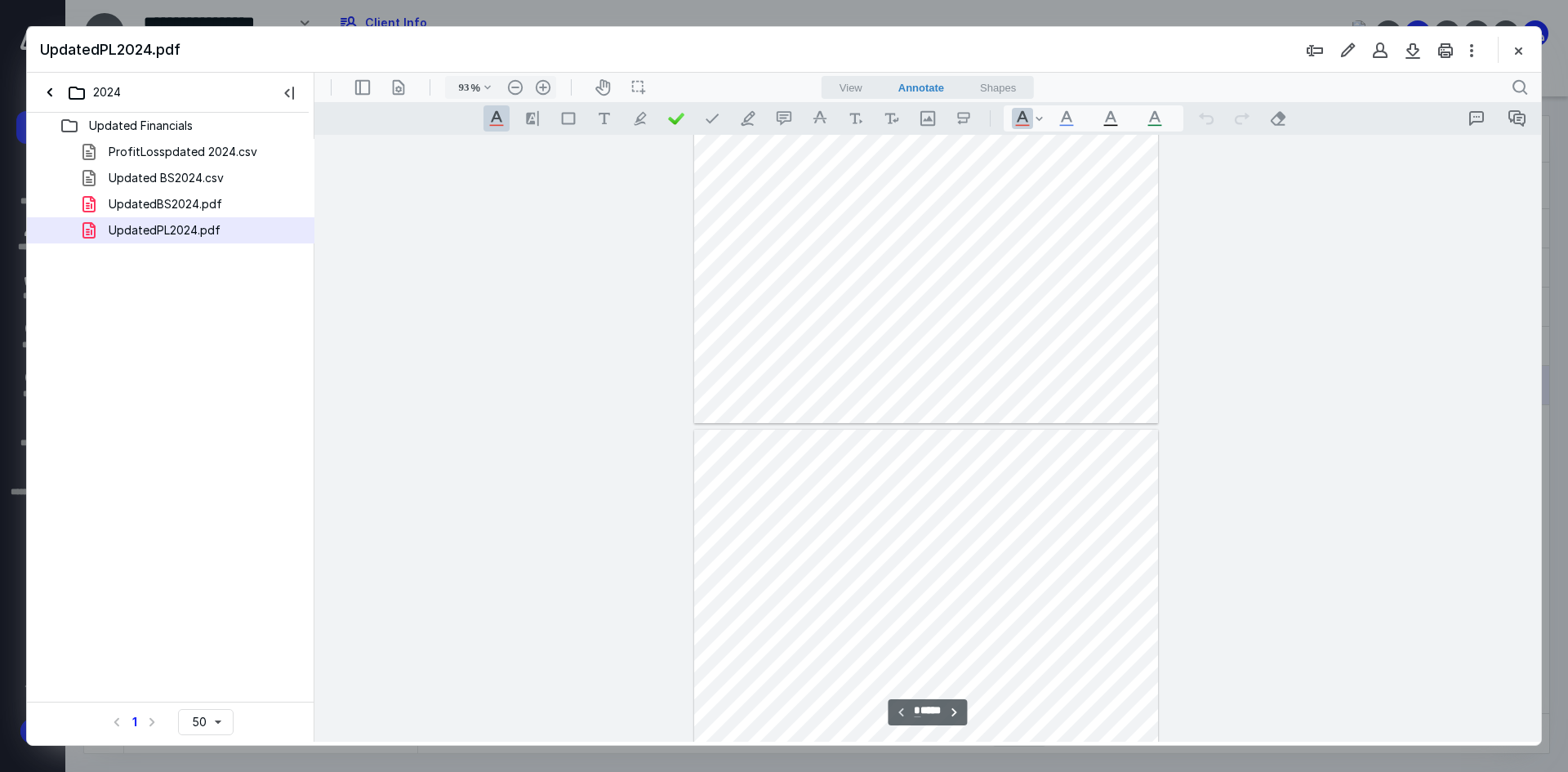 type on "*" 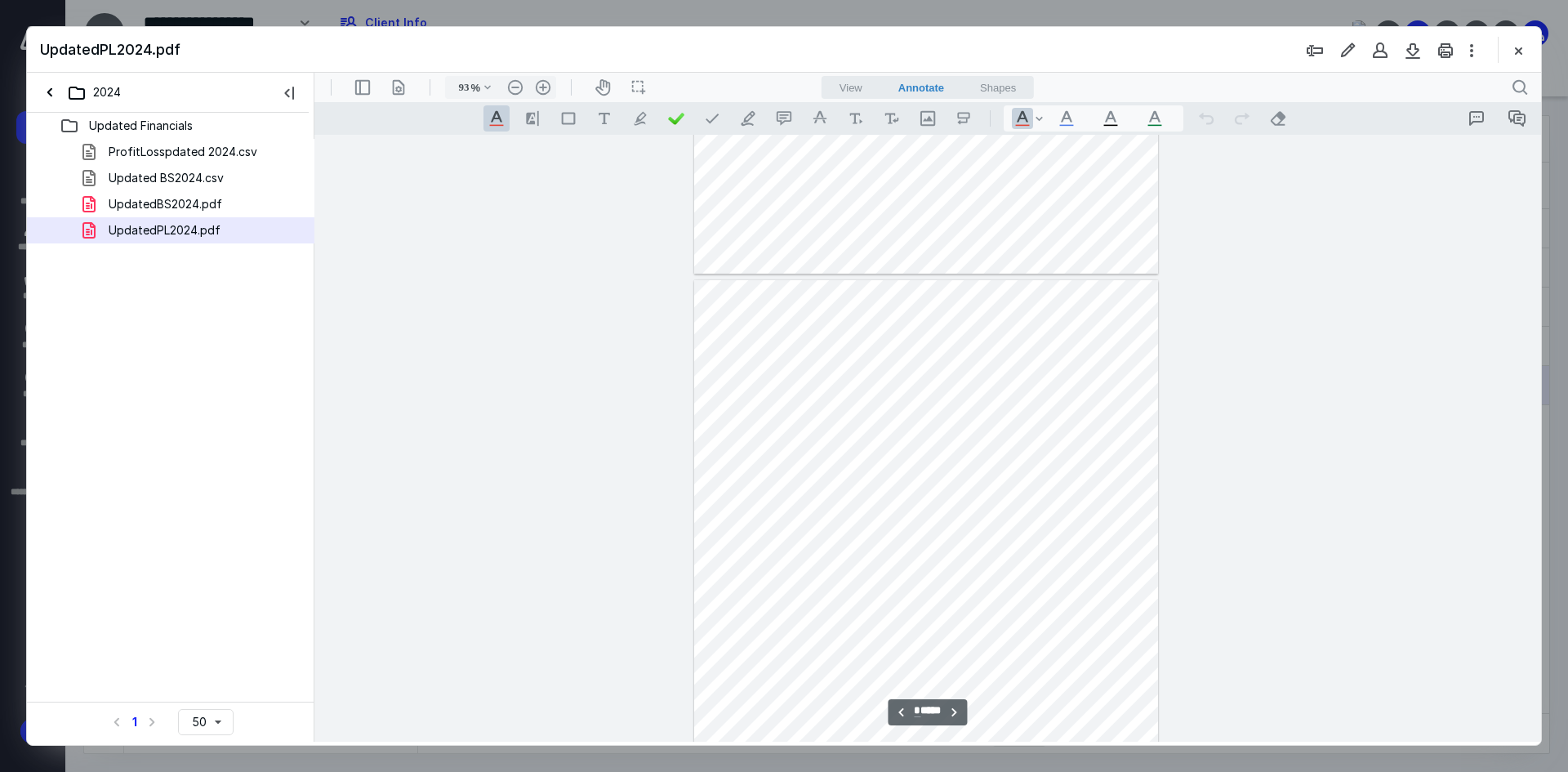 scroll, scrollTop: 474, scrollLeft: 0, axis: vertical 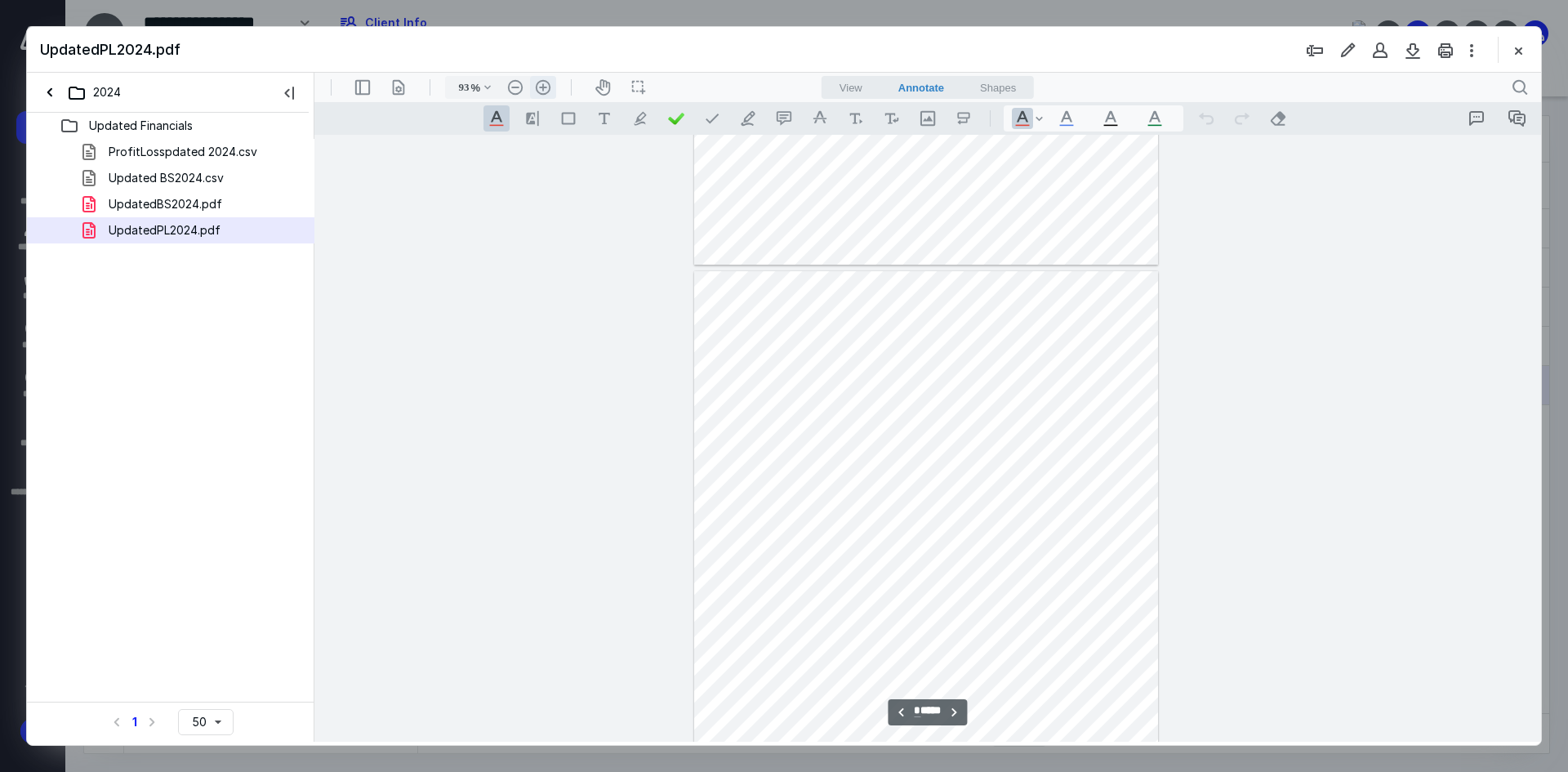 click on ".cls-1{fill:#abb0c4;} icon - header - zoom - in - line" at bounding box center [543, 87] 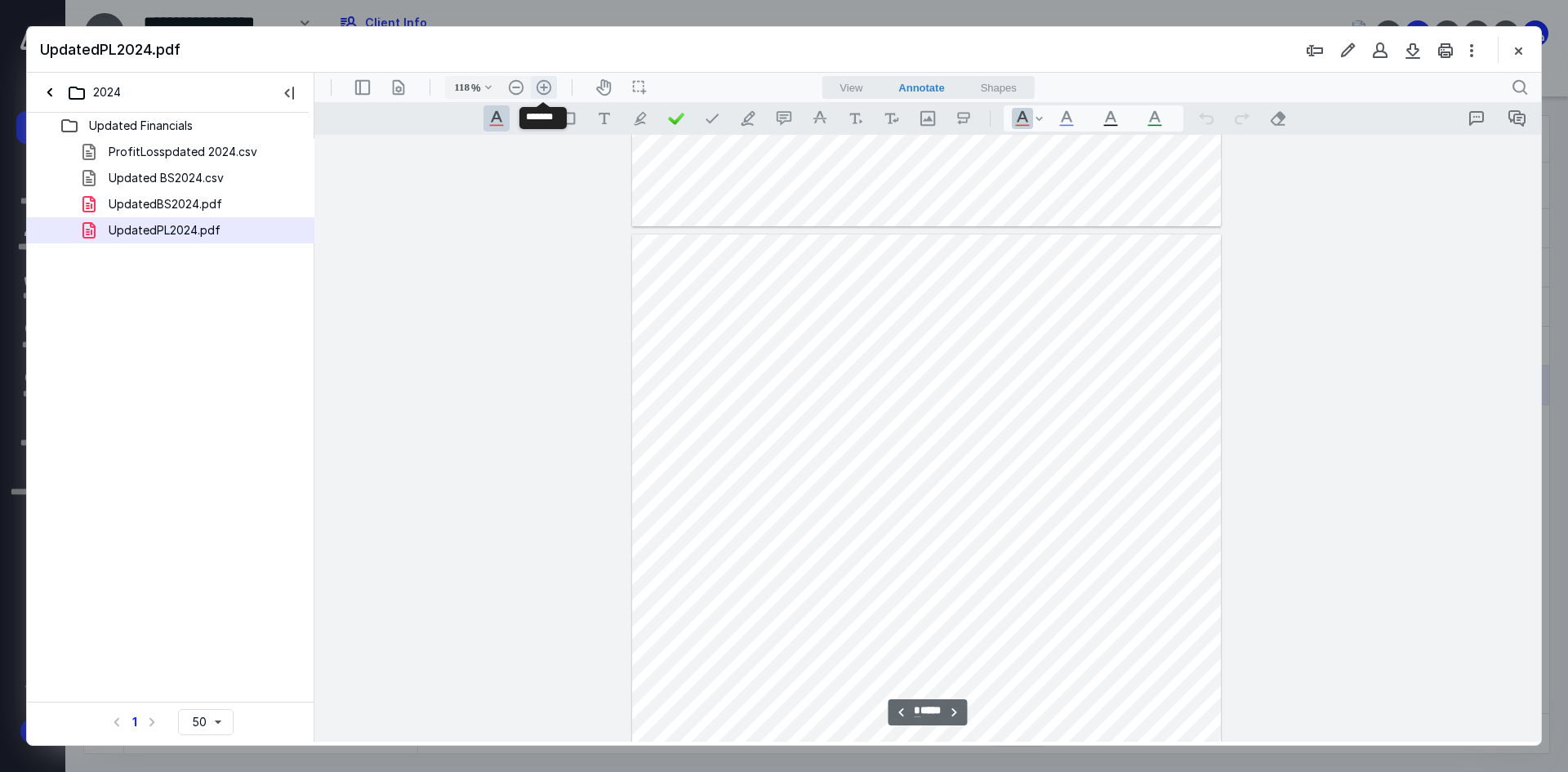 click on ".cls-1{fill:#abb0c4;} icon - header - zoom - in - line" at bounding box center (544, 87) 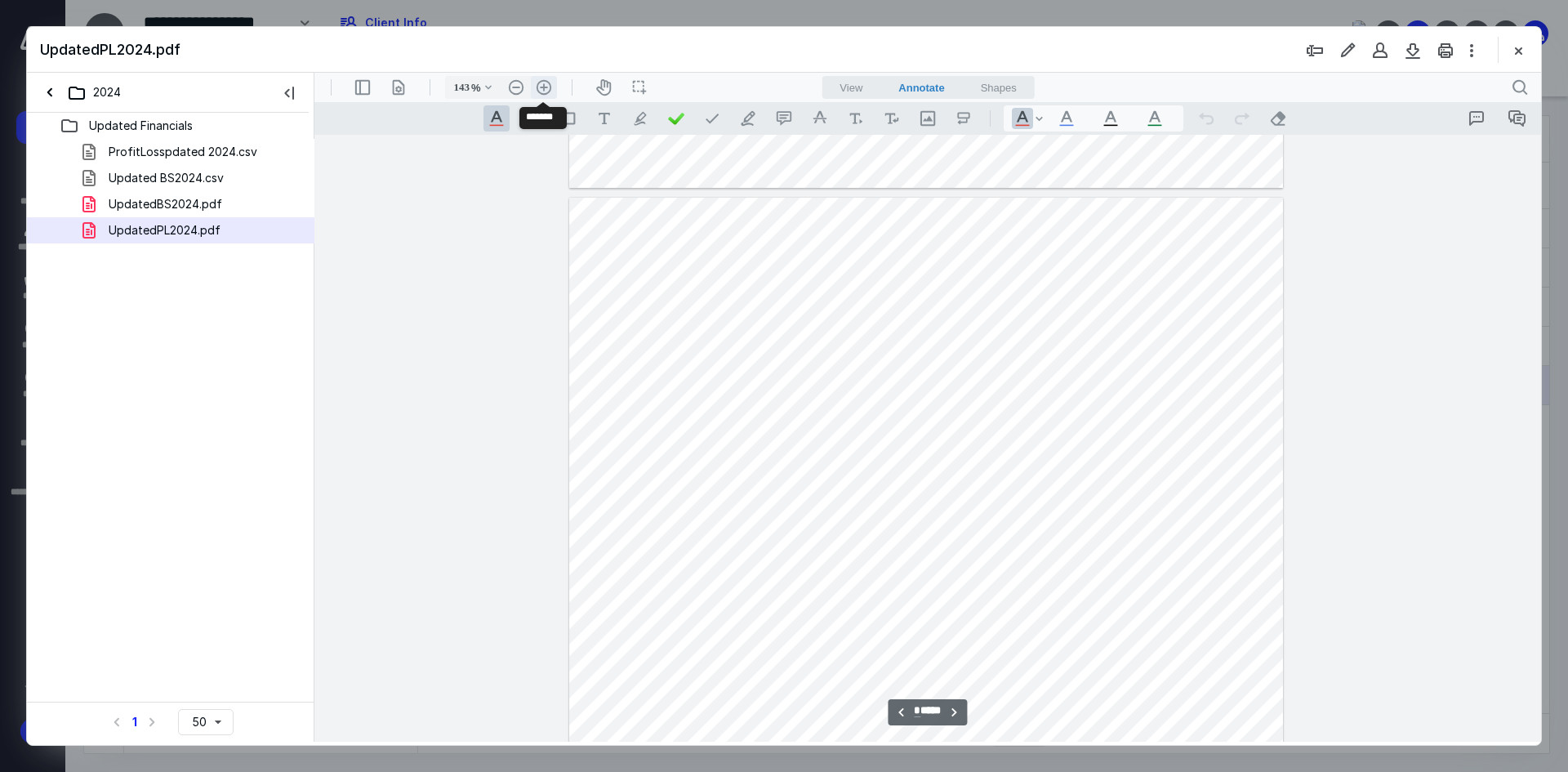 click on ".cls-1{fill:#abb0c4;} icon - header - zoom - in - line" at bounding box center (544, 87) 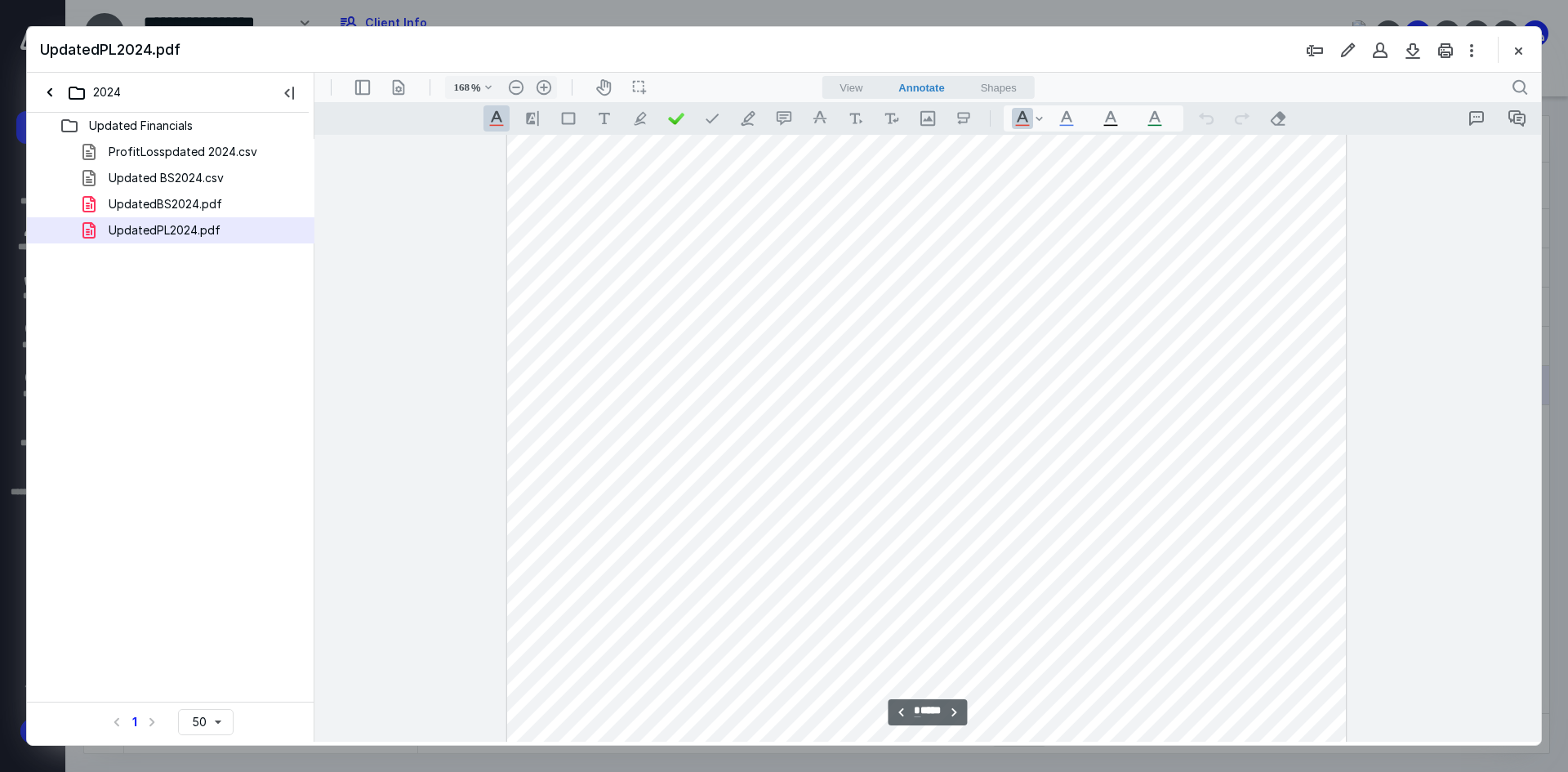 scroll, scrollTop: 1403, scrollLeft: 0, axis: vertical 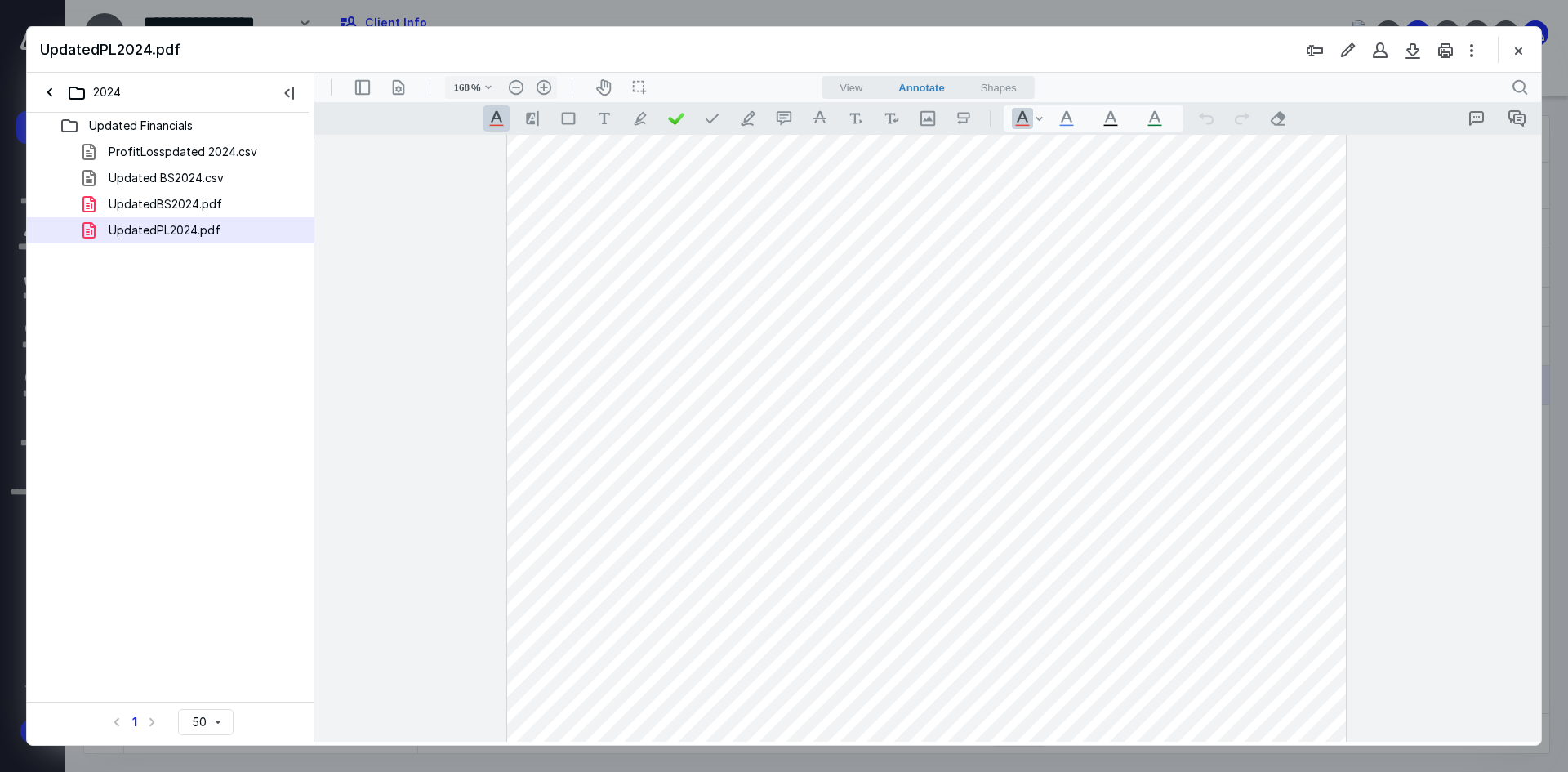 type 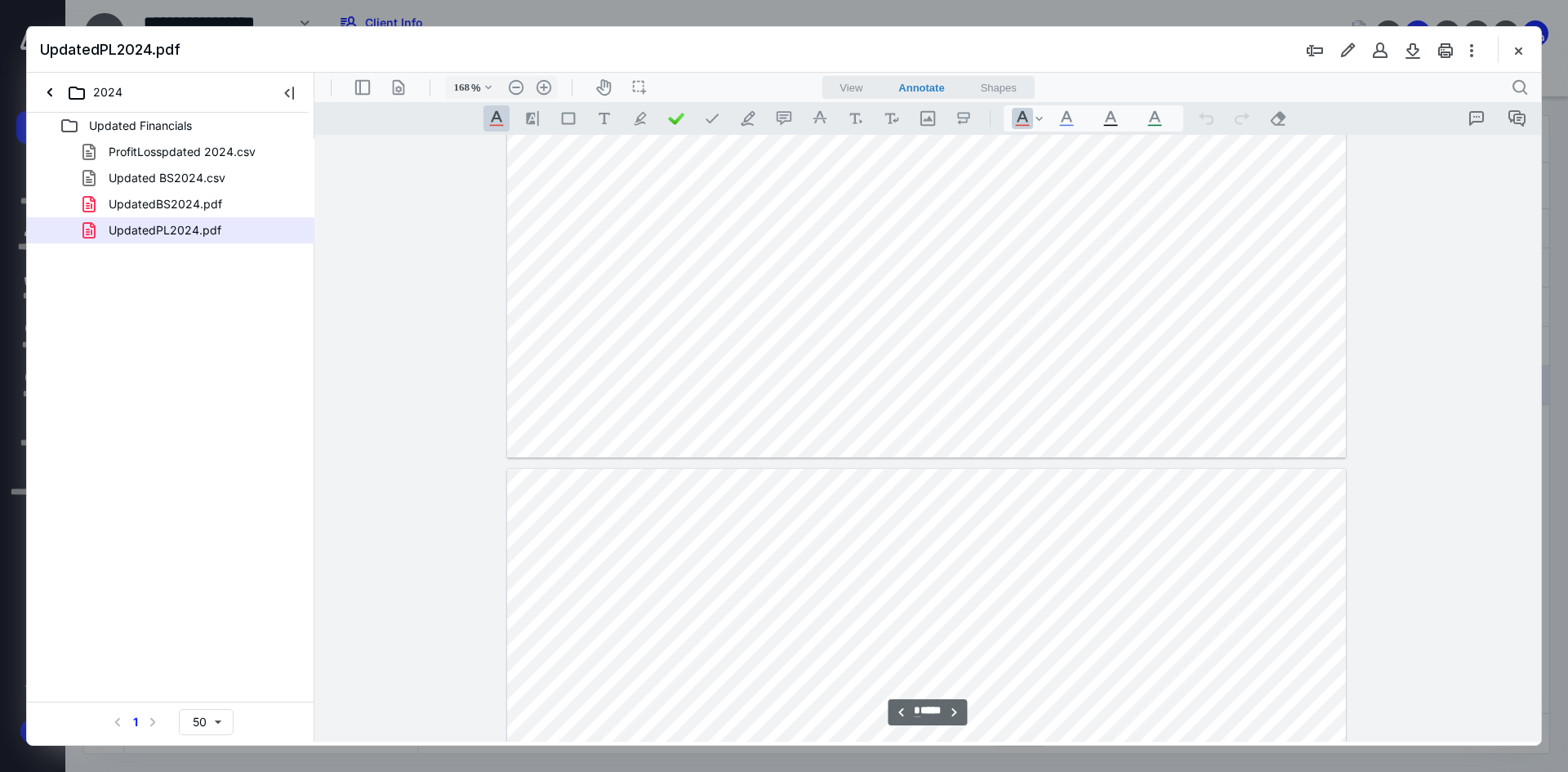 scroll, scrollTop: 3528, scrollLeft: 0, axis: vertical 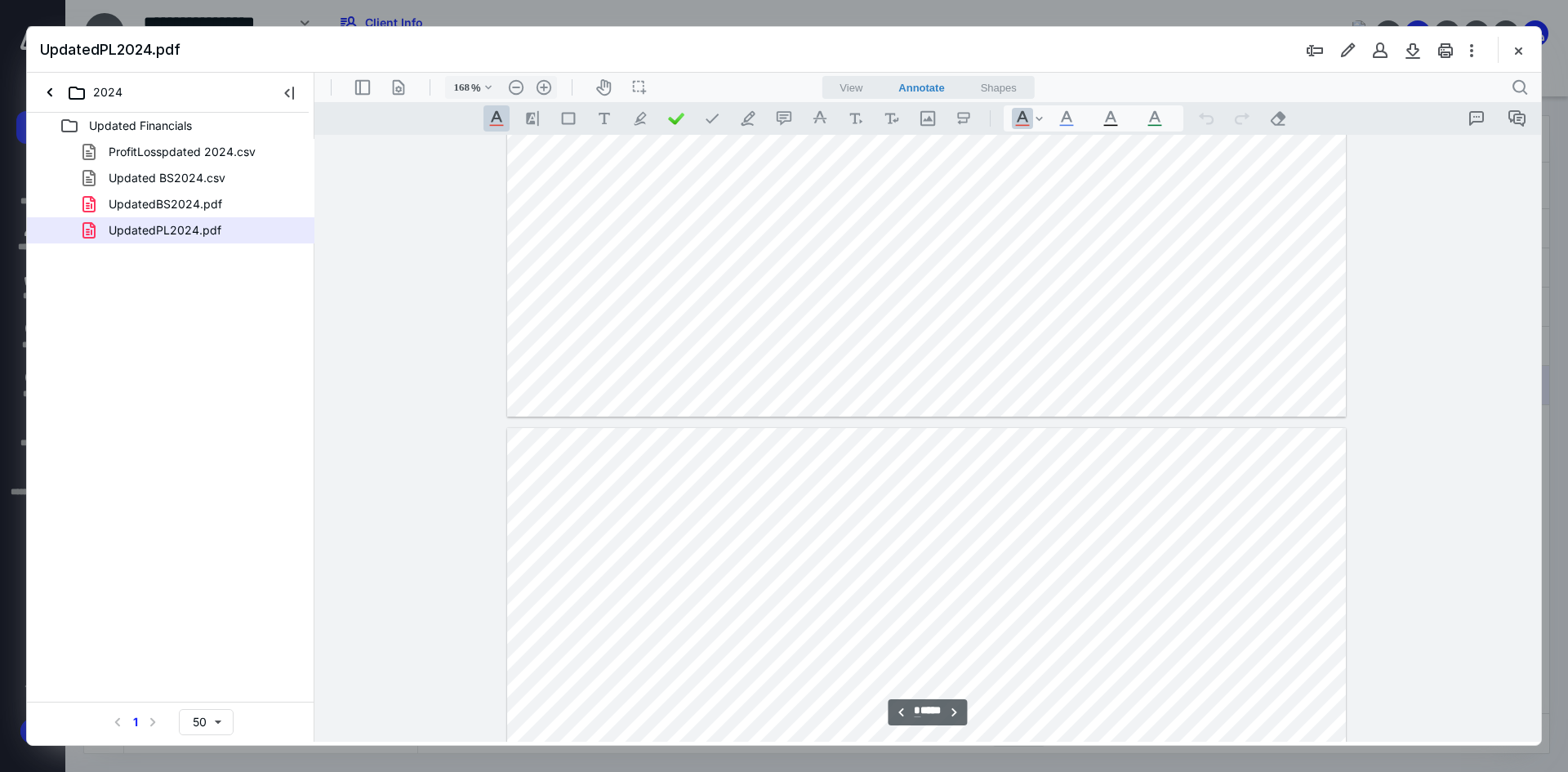 type on "*" 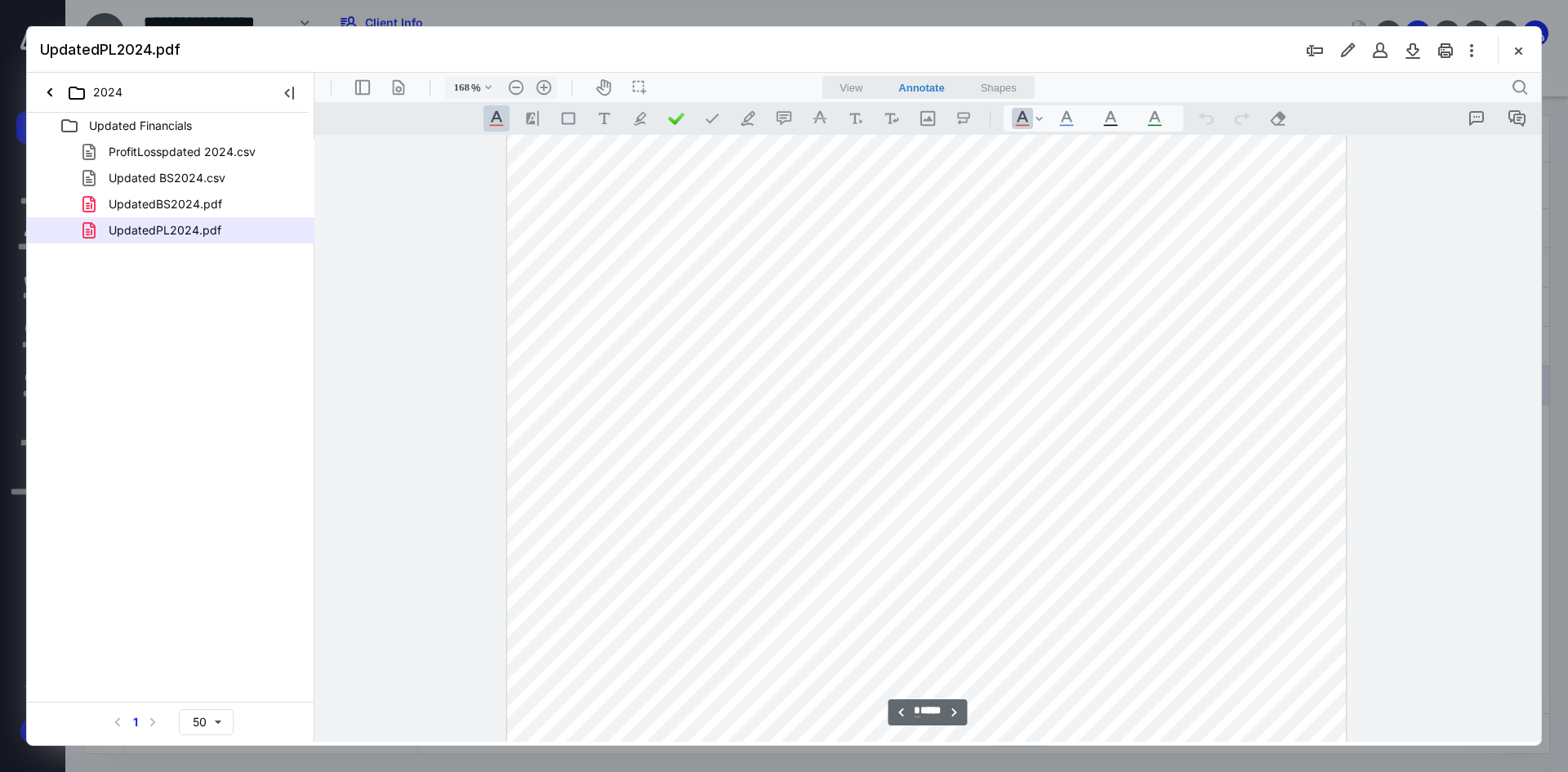 scroll, scrollTop: 3921, scrollLeft: 0, axis: vertical 